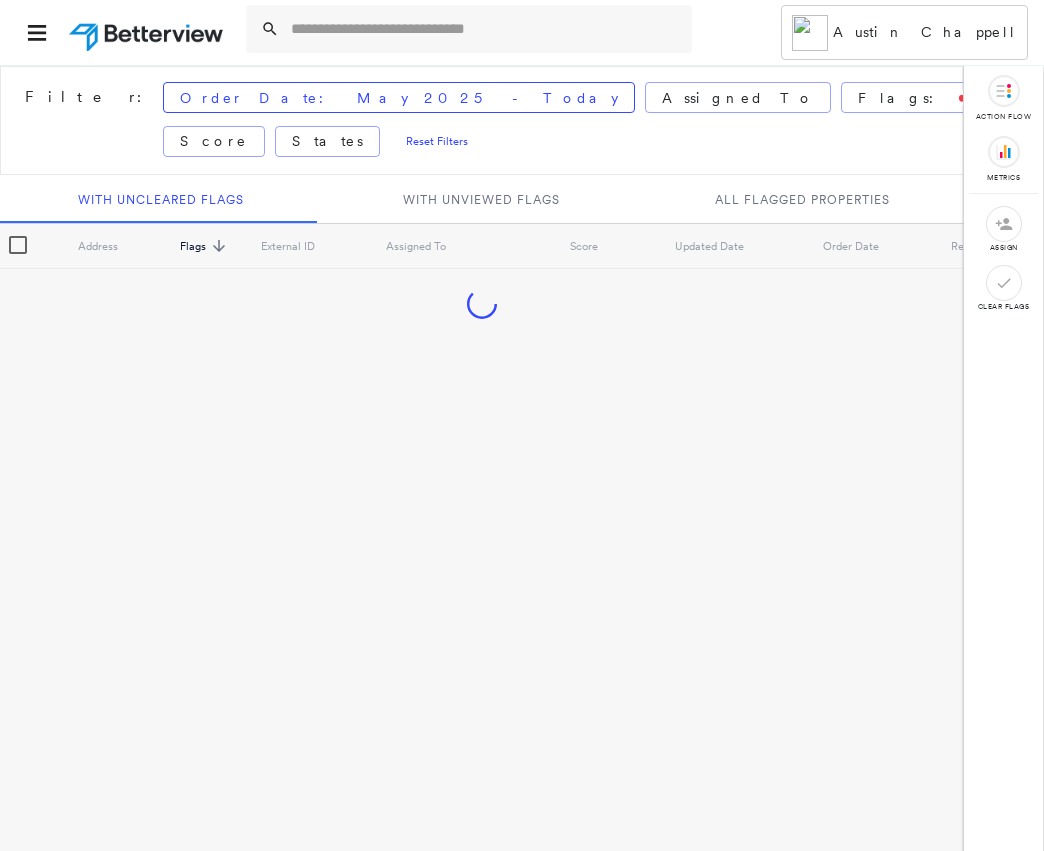 scroll, scrollTop: 0, scrollLeft: 0, axis: both 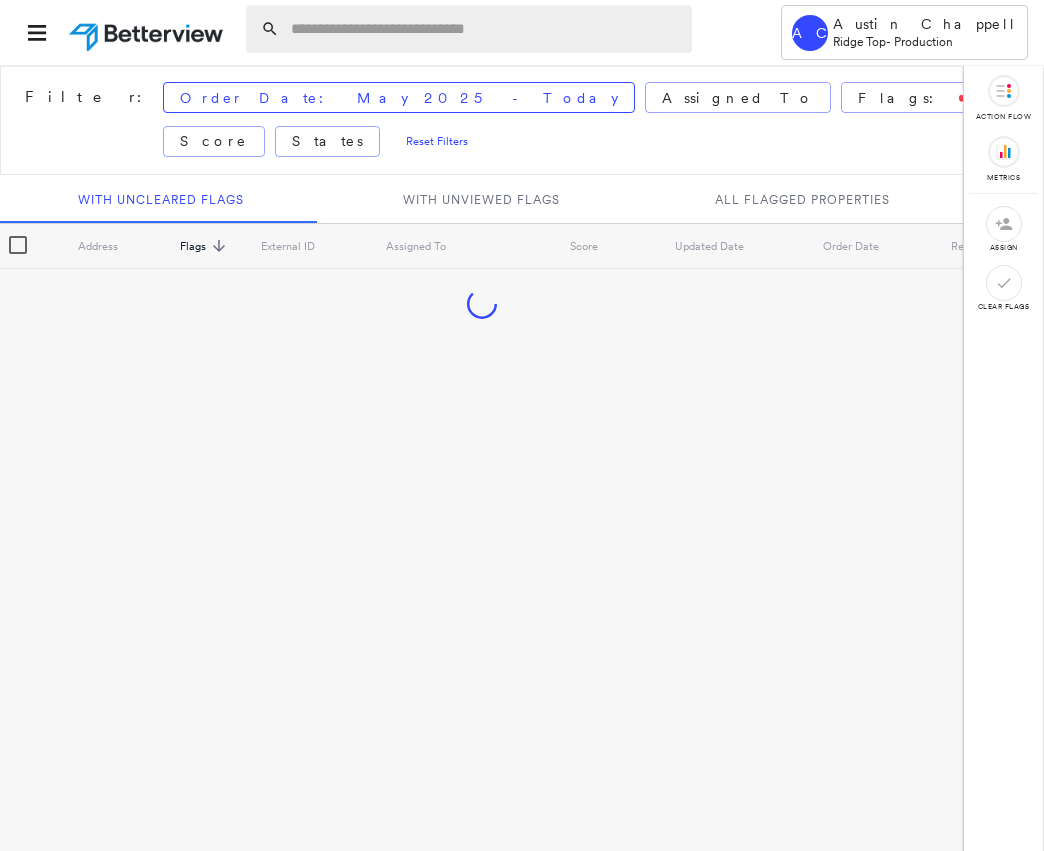 click at bounding box center [485, 29] 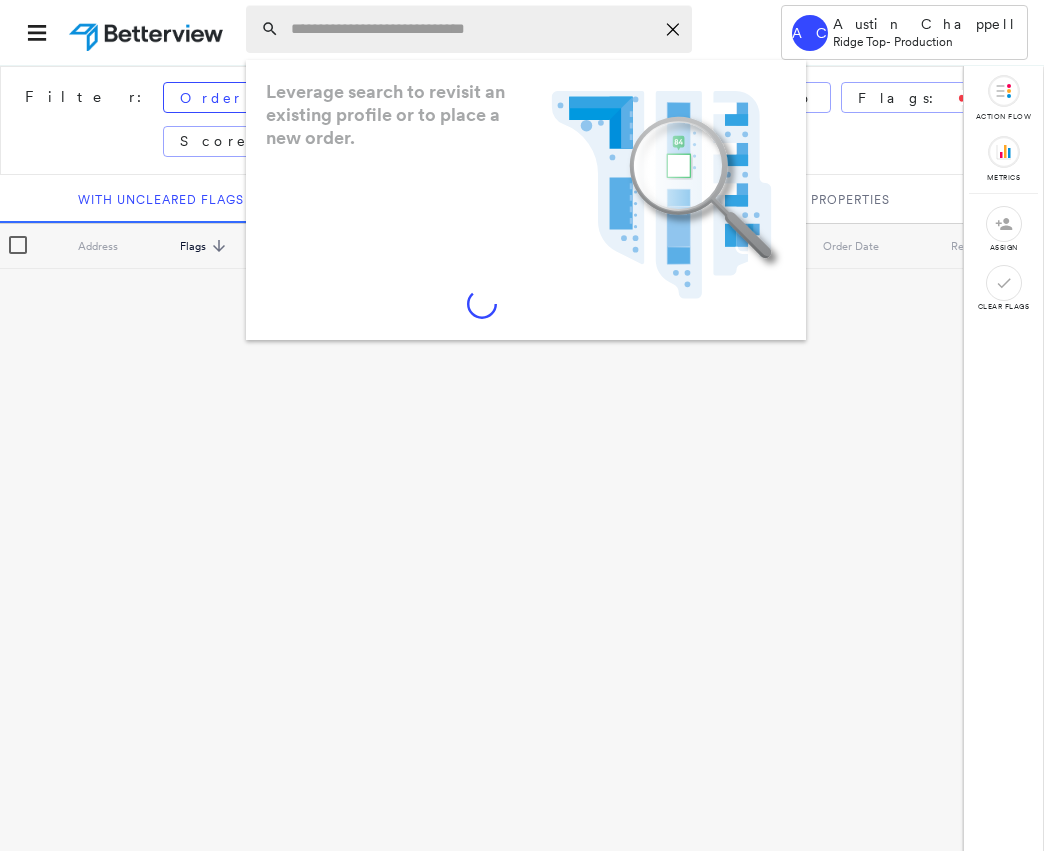 paste on "**********" 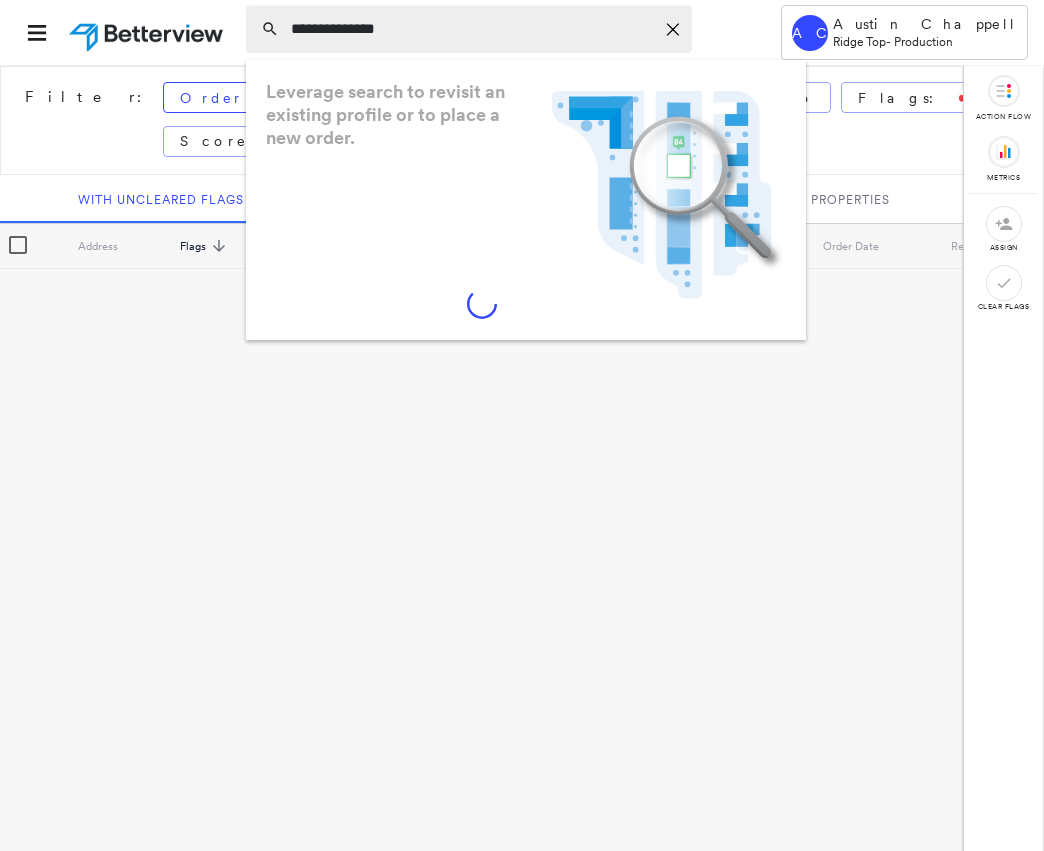 click on "**********" at bounding box center [472, 29] 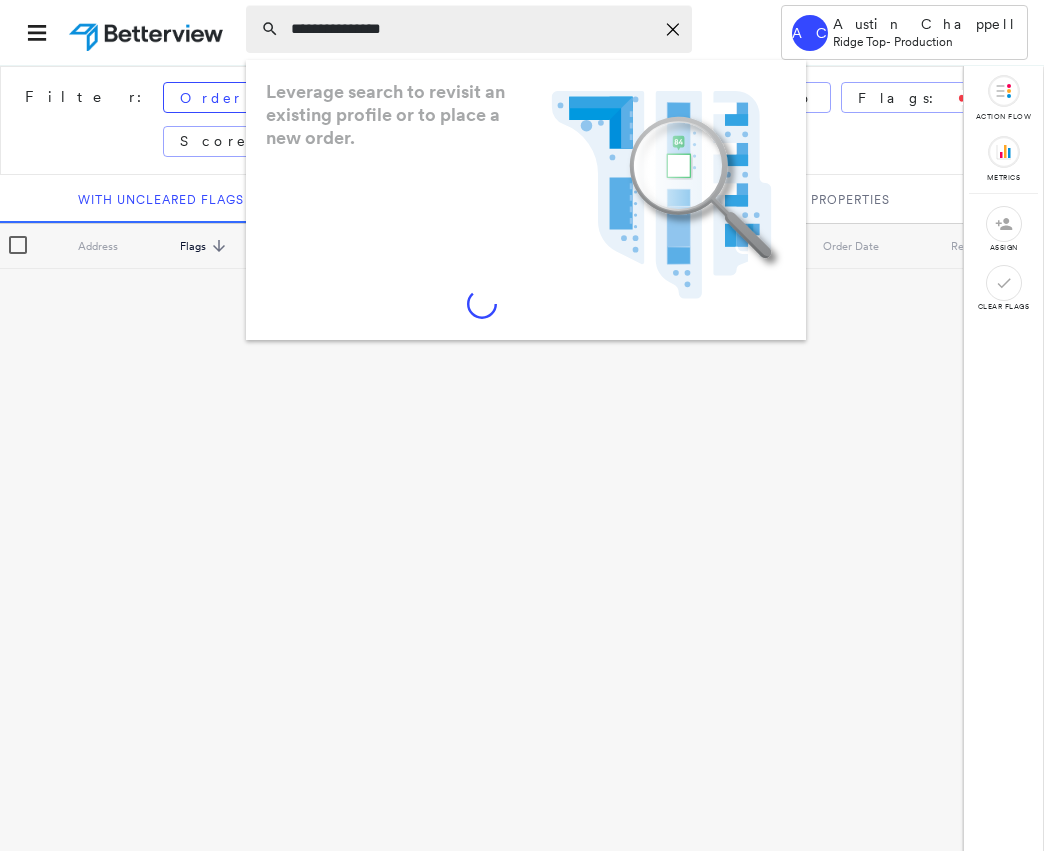 paste on "**********" 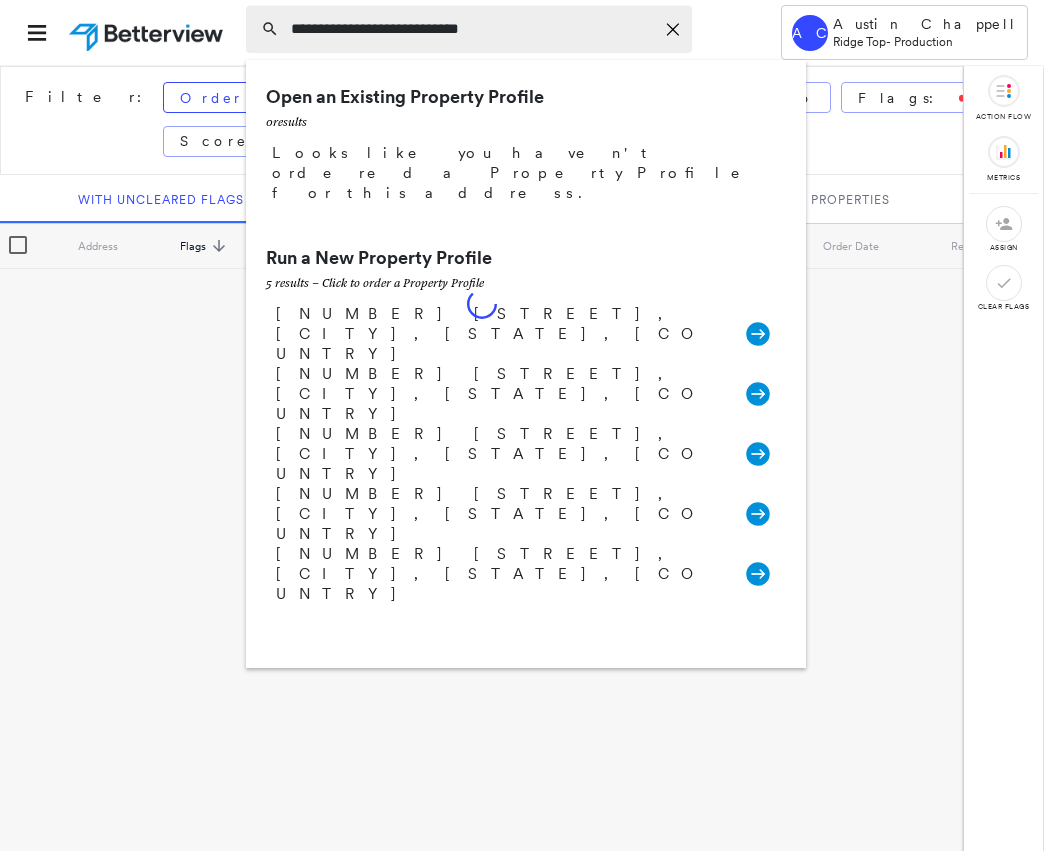 click on "**********" at bounding box center (472, 29) 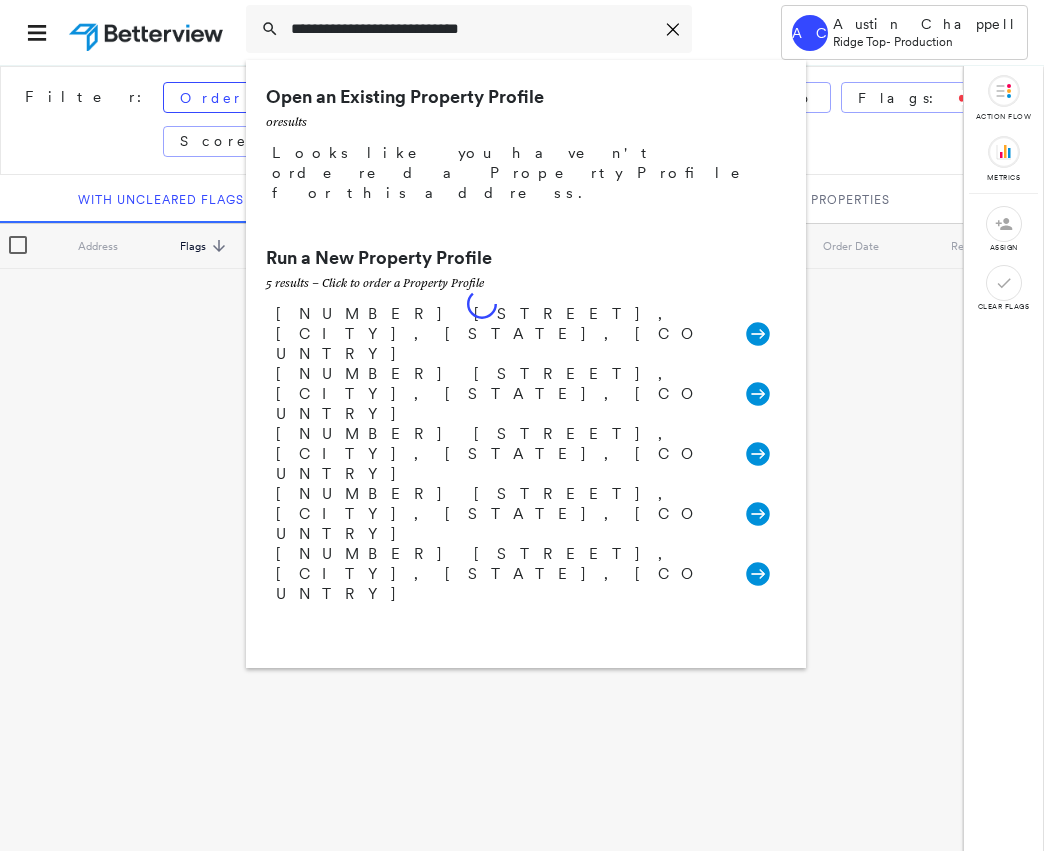 type on "**********" 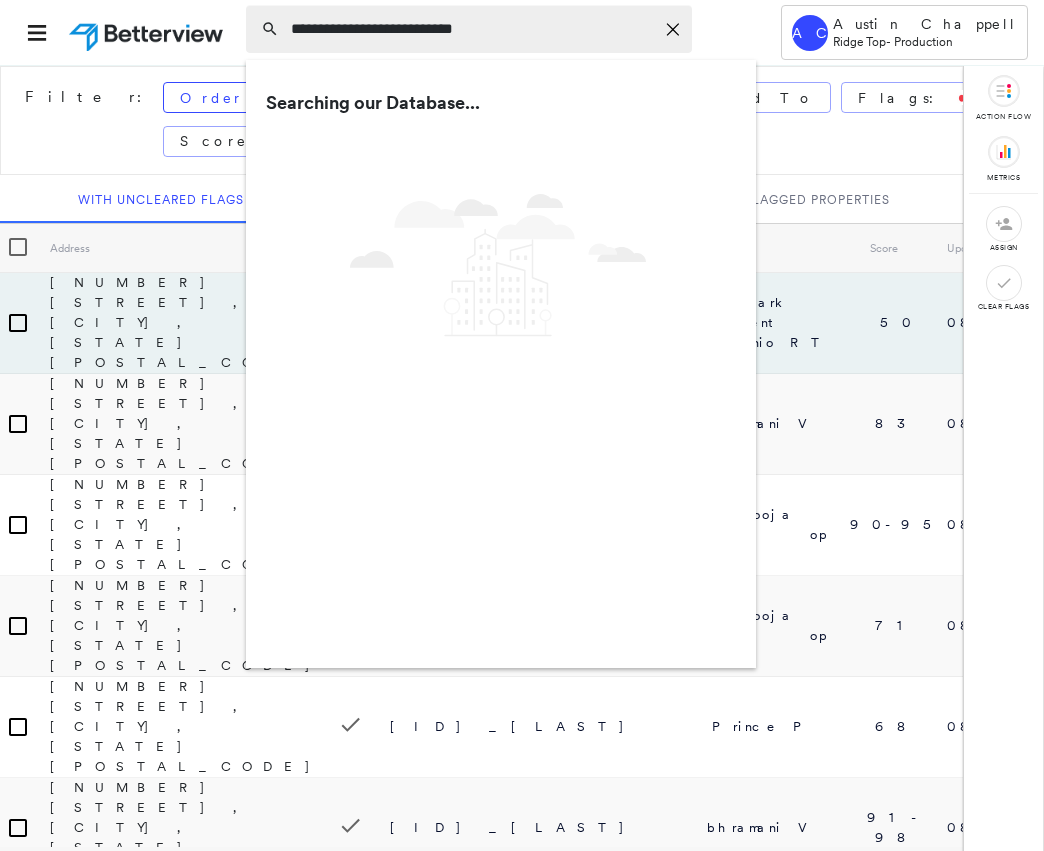 click on "**********" at bounding box center (522, 32) 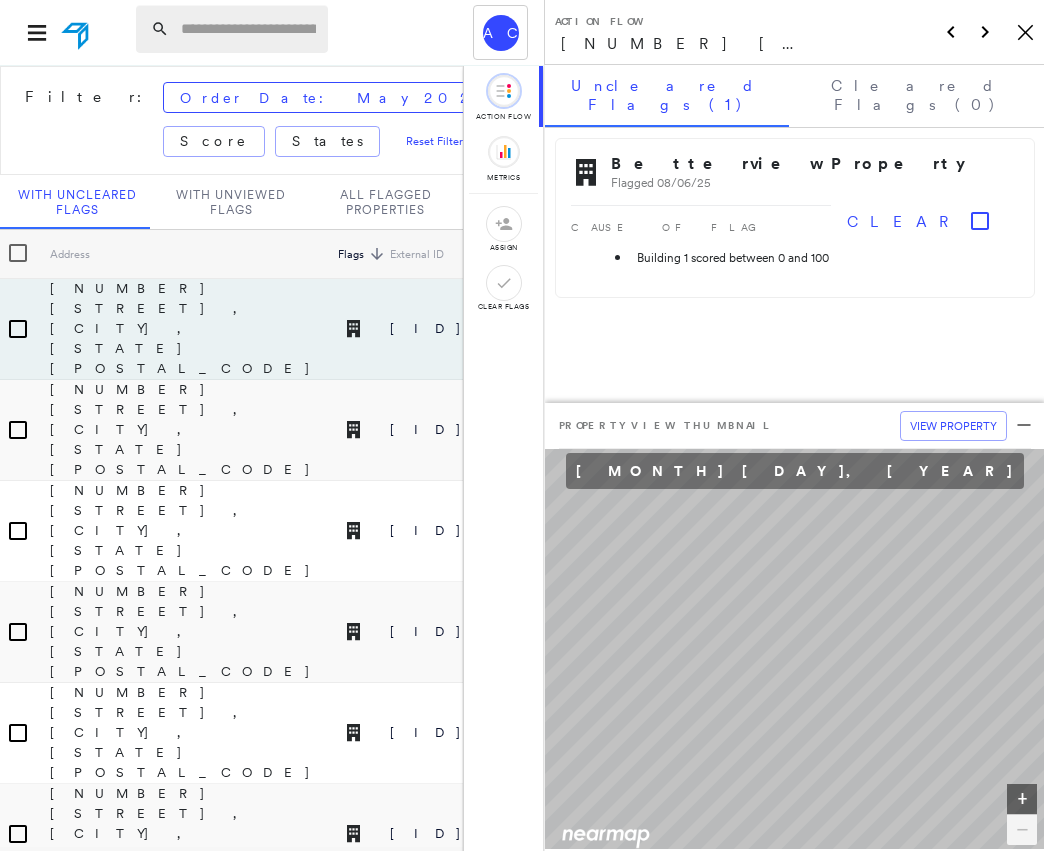click at bounding box center [248, 29] 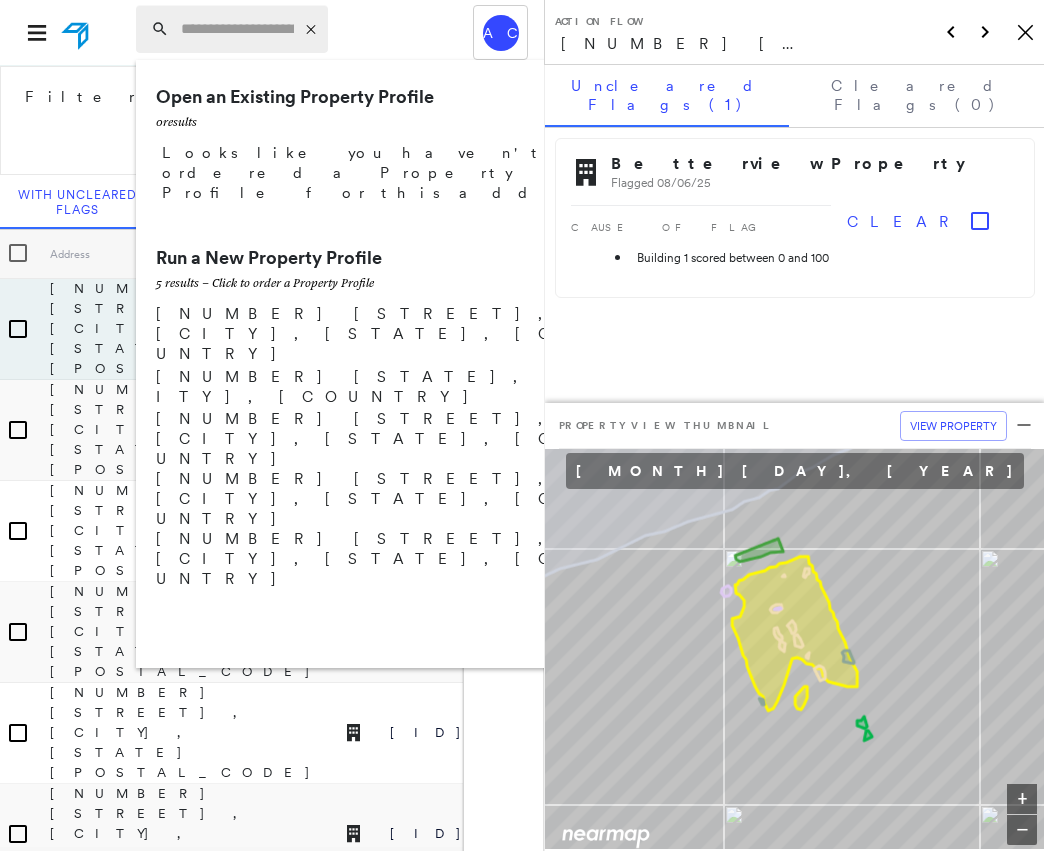 click at bounding box center (237, 29) 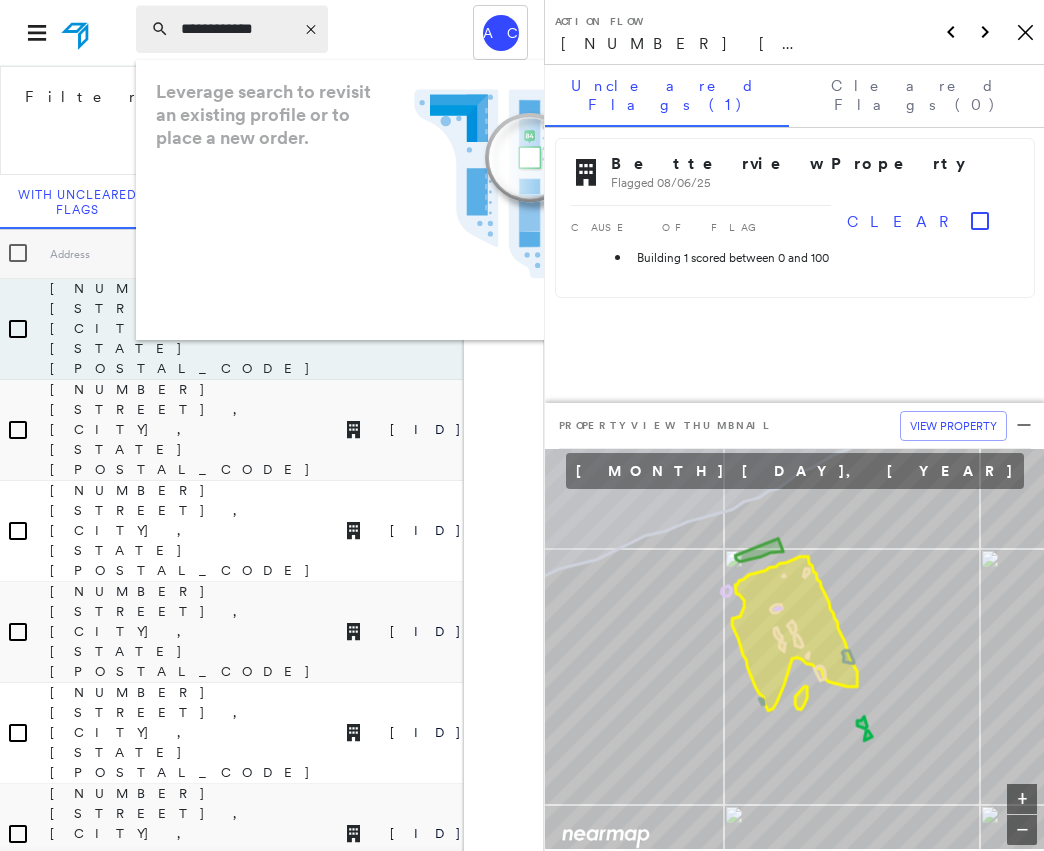 click on "**********" at bounding box center (237, 29) 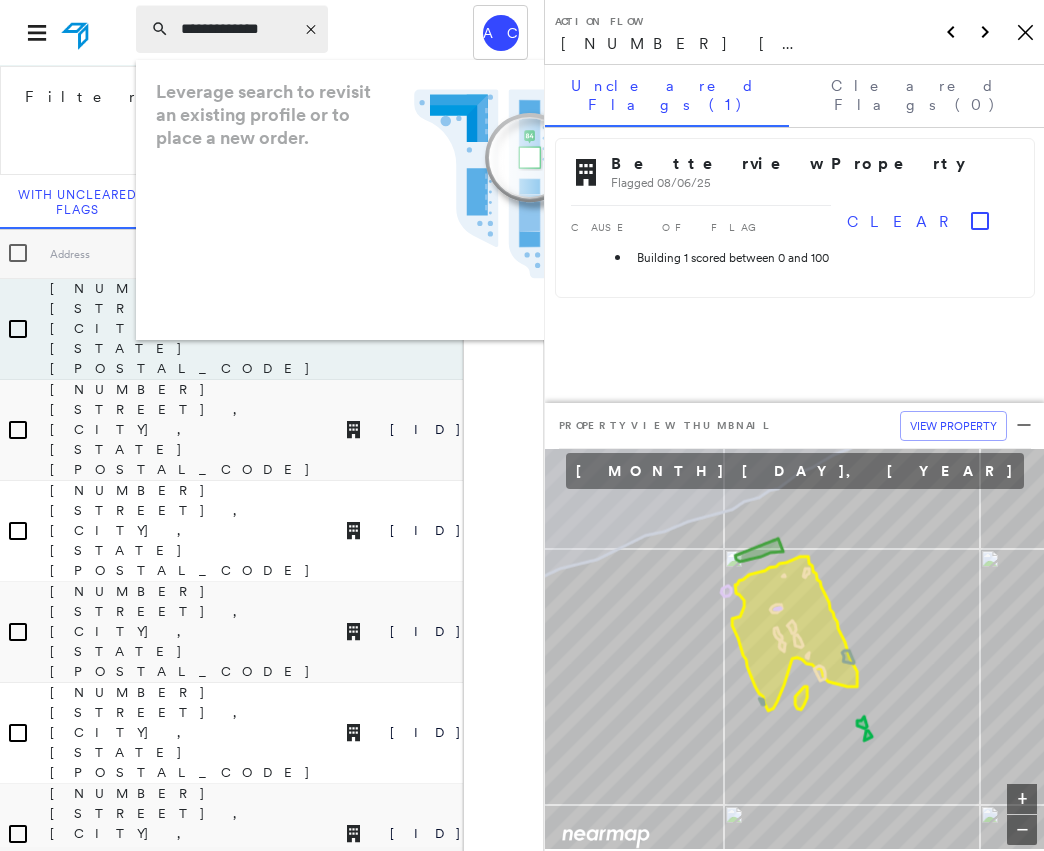 paste on "**********" 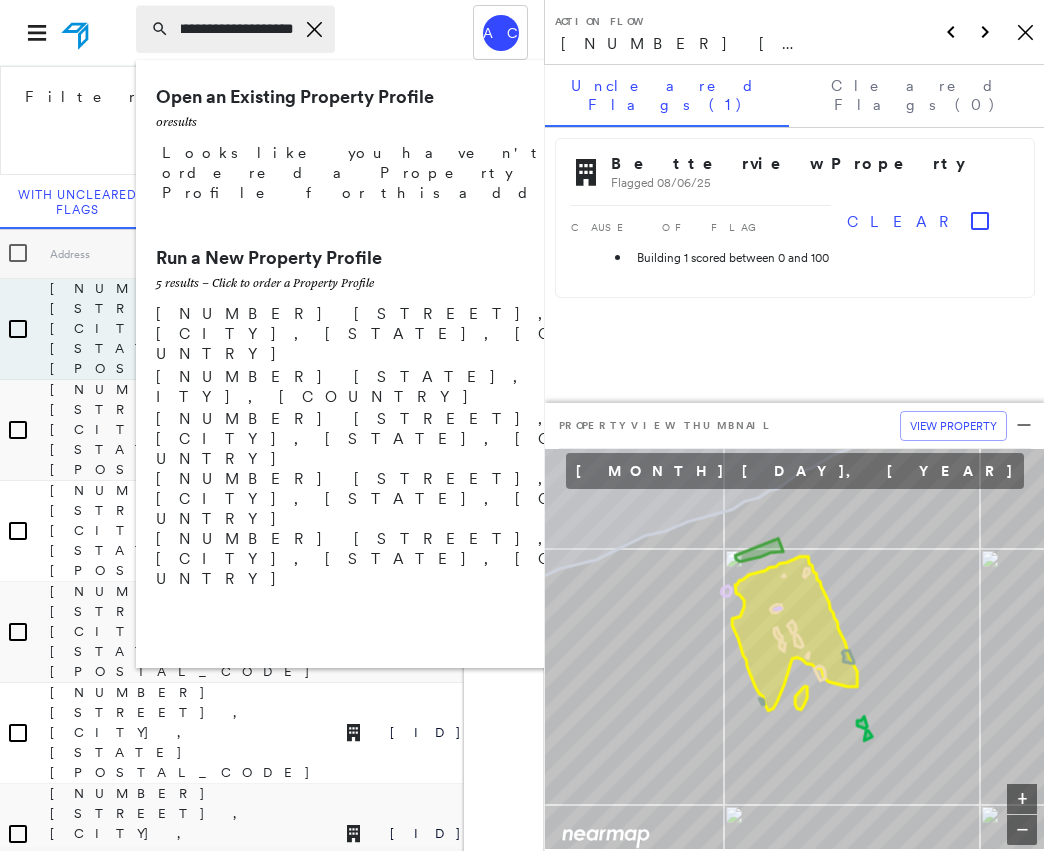 scroll, scrollTop: 0, scrollLeft: 52, axis: horizontal 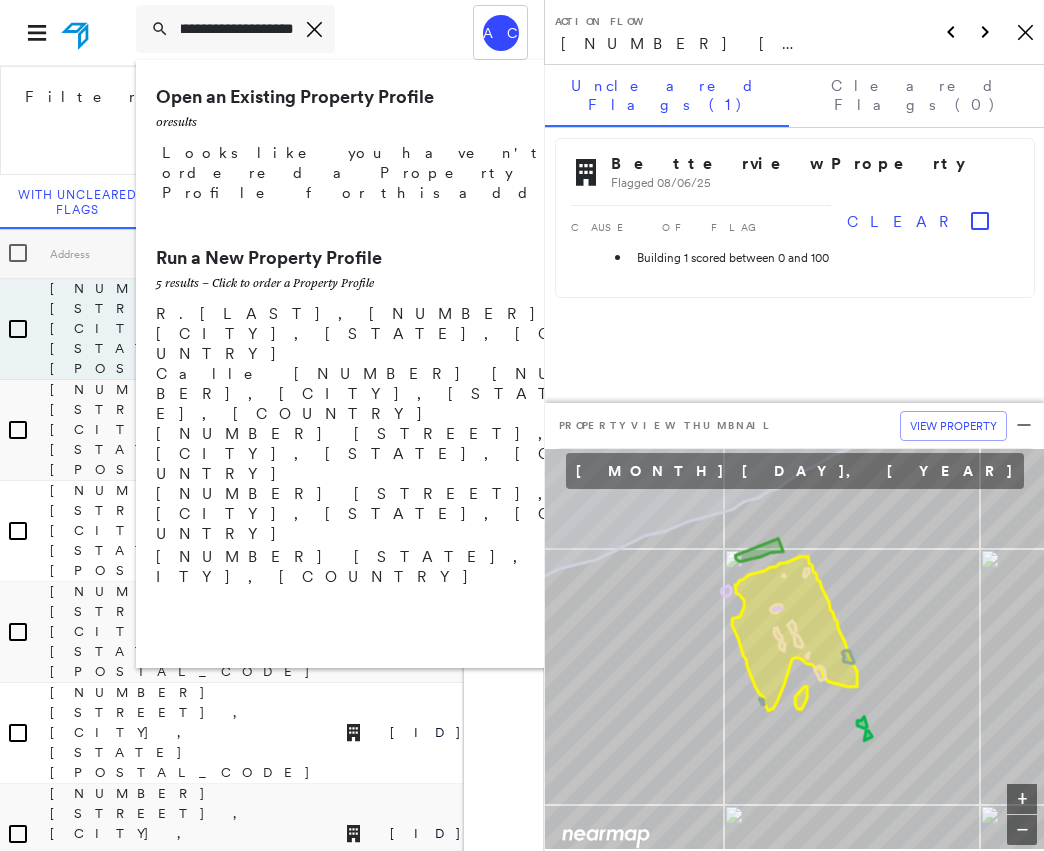 type on "**********" 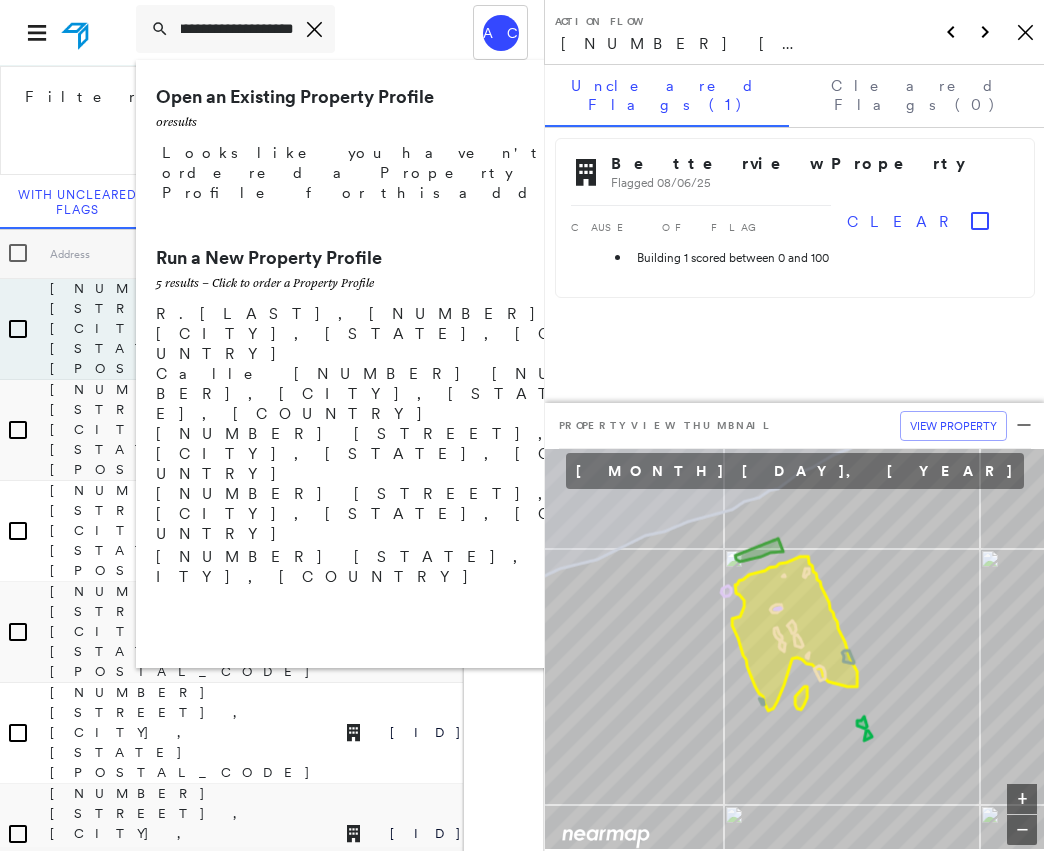 scroll, scrollTop: 0, scrollLeft: 0, axis: both 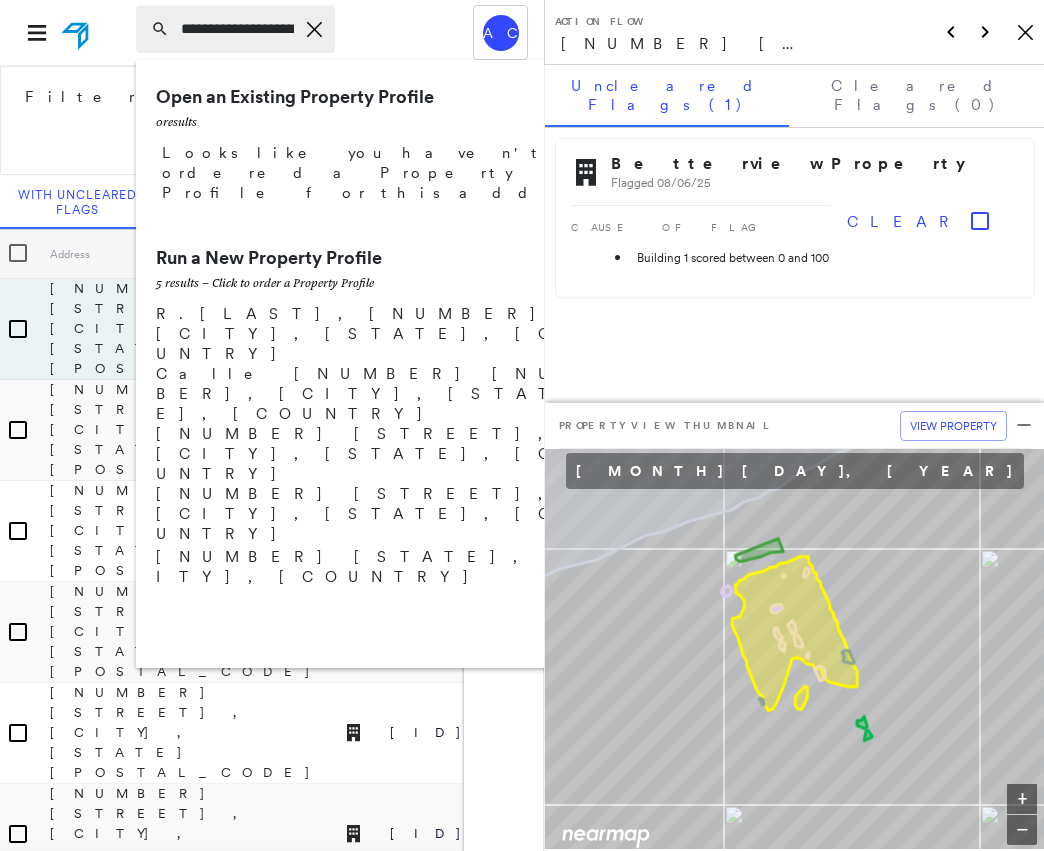 drag, startPoint x: 311, startPoint y: 23, endPoint x: 288, endPoint y: 24, distance: 23.021729 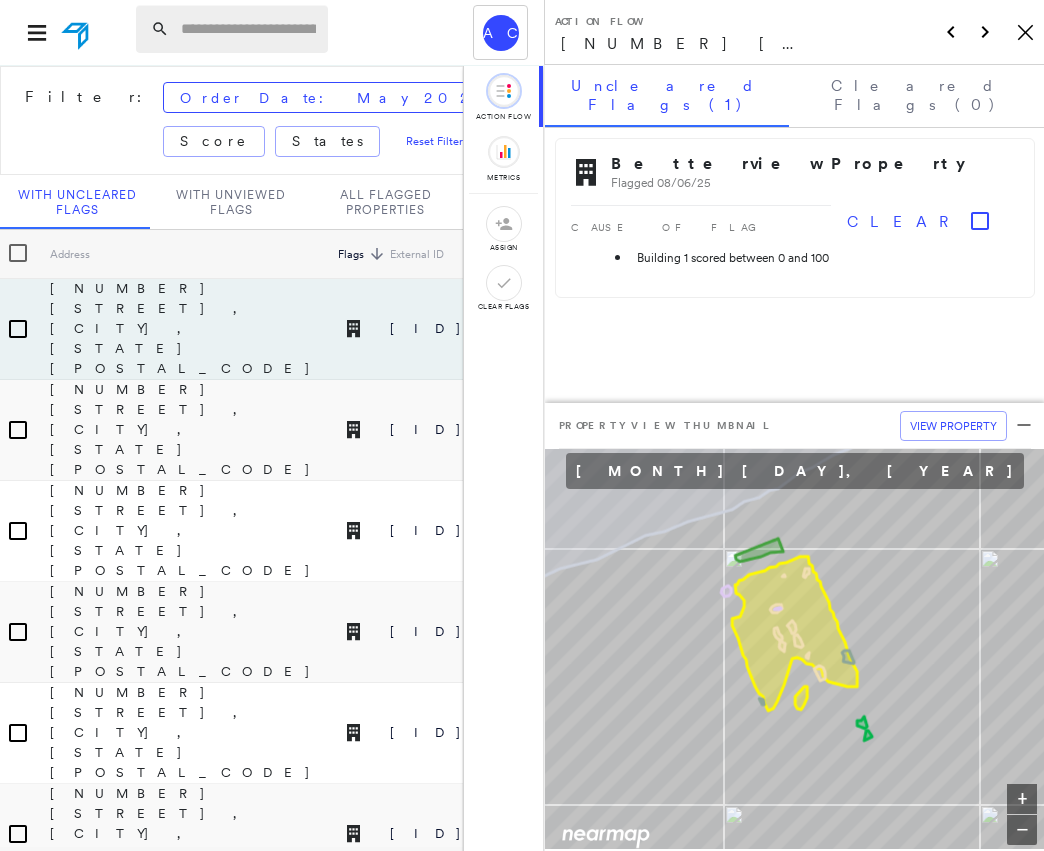click at bounding box center (248, 29) 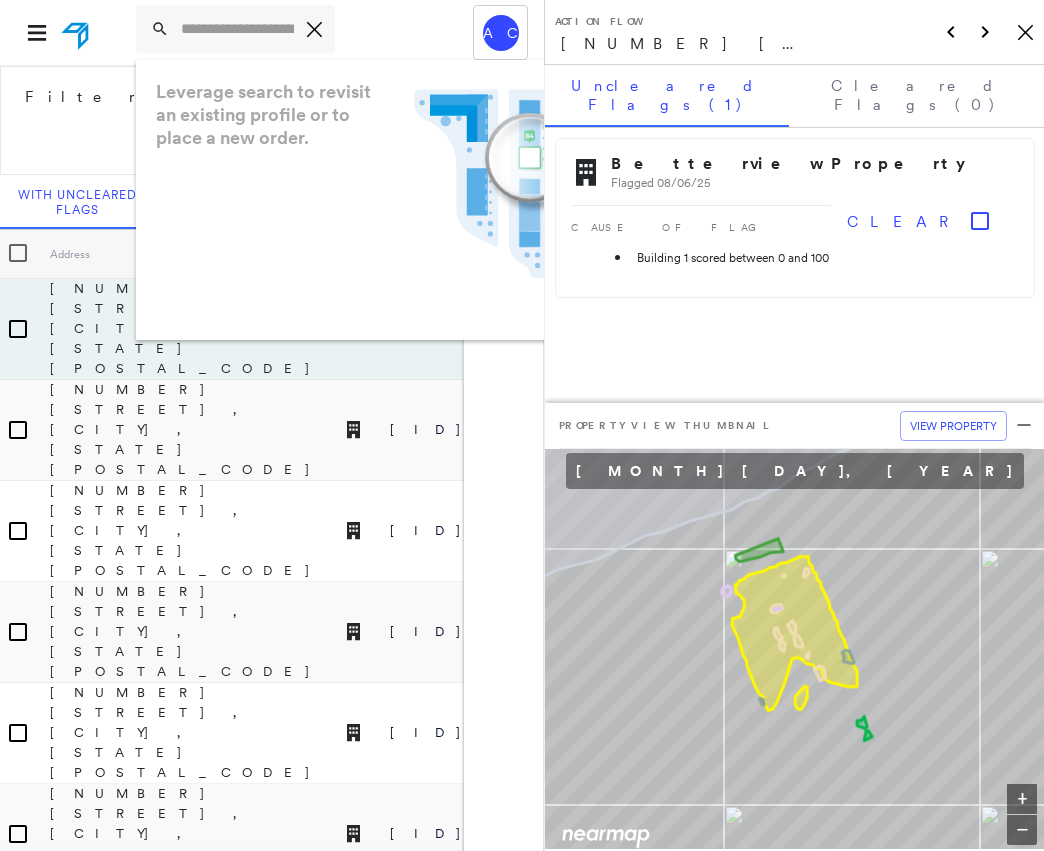 paste on "**********" 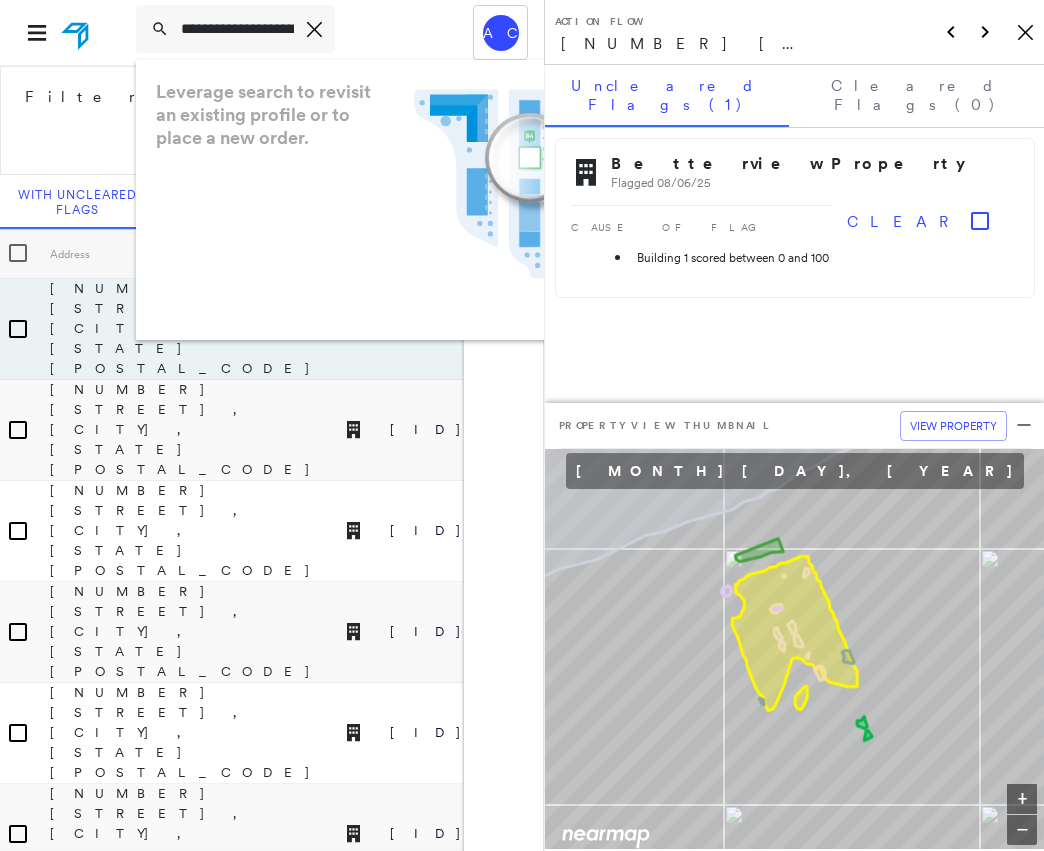 scroll, scrollTop: 0, scrollLeft: 172, axis: horizontal 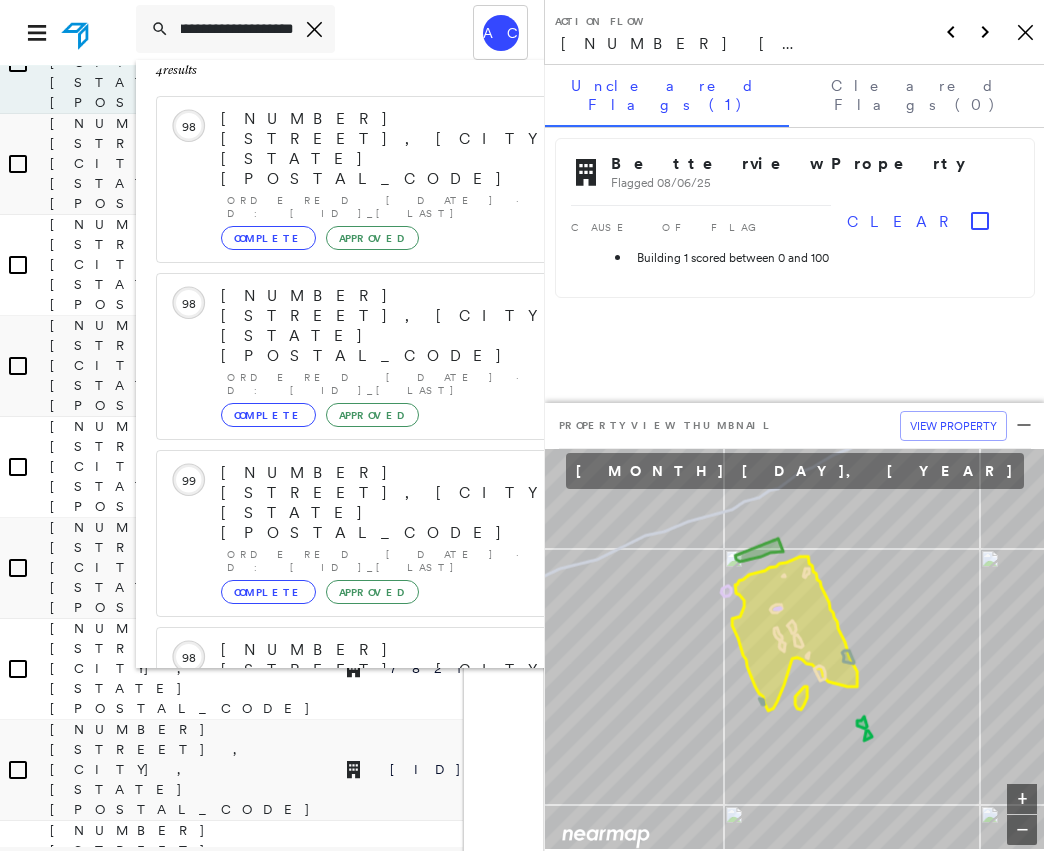 type on "**********" 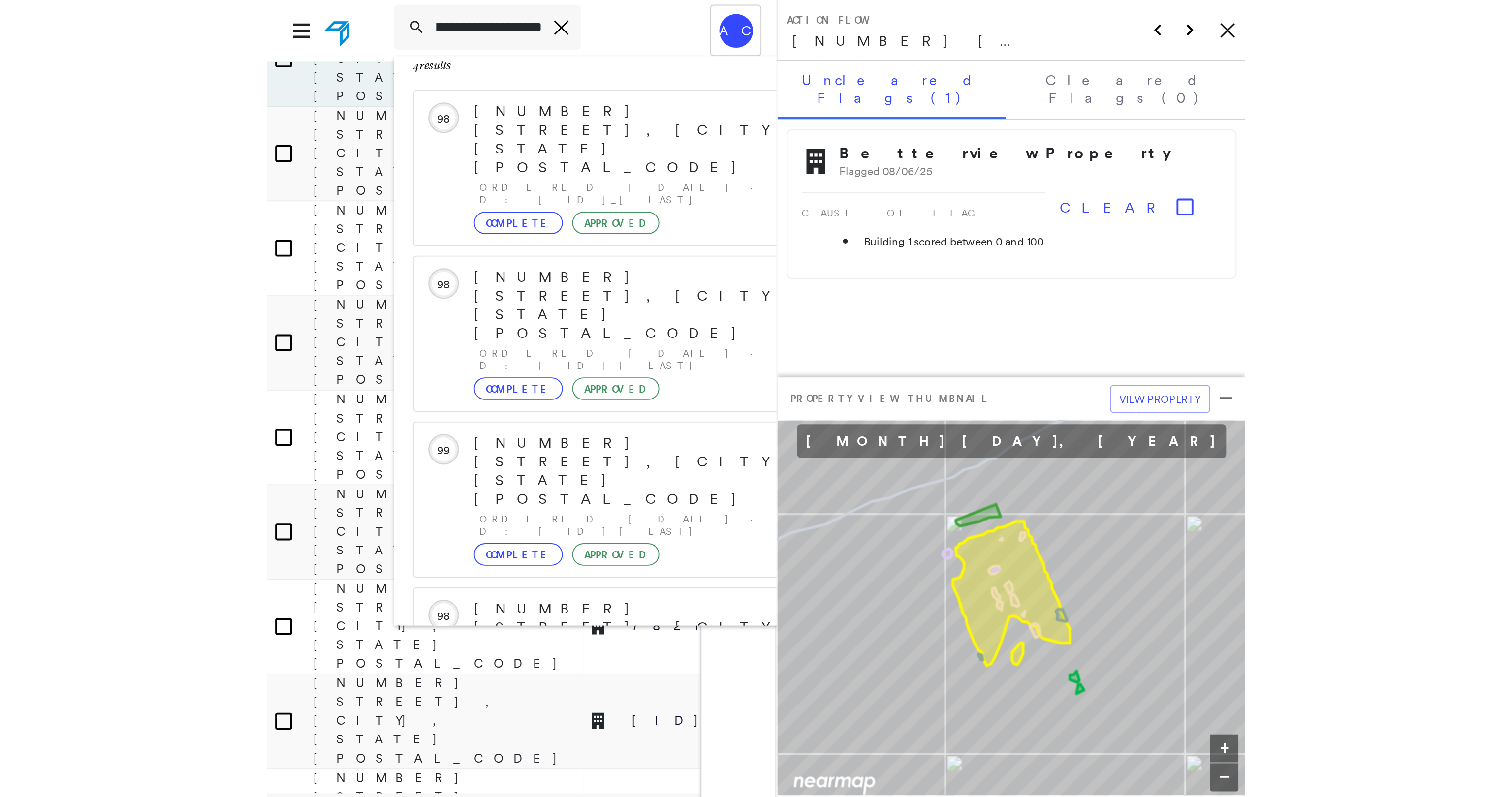 scroll, scrollTop: 0, scrollLeft: 0, axis: both 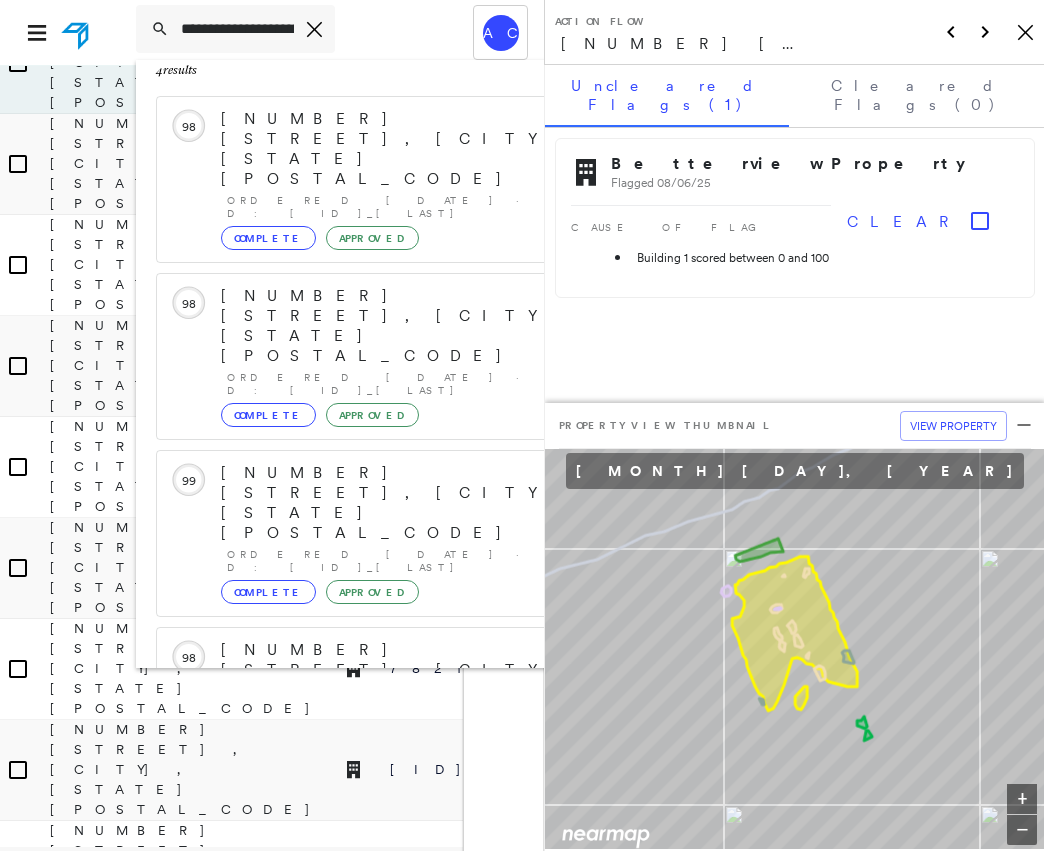 click on "[NUMBER] [STREET], [CITY], [STATE], [COUNTRY]" at bounding box center [381, 930] 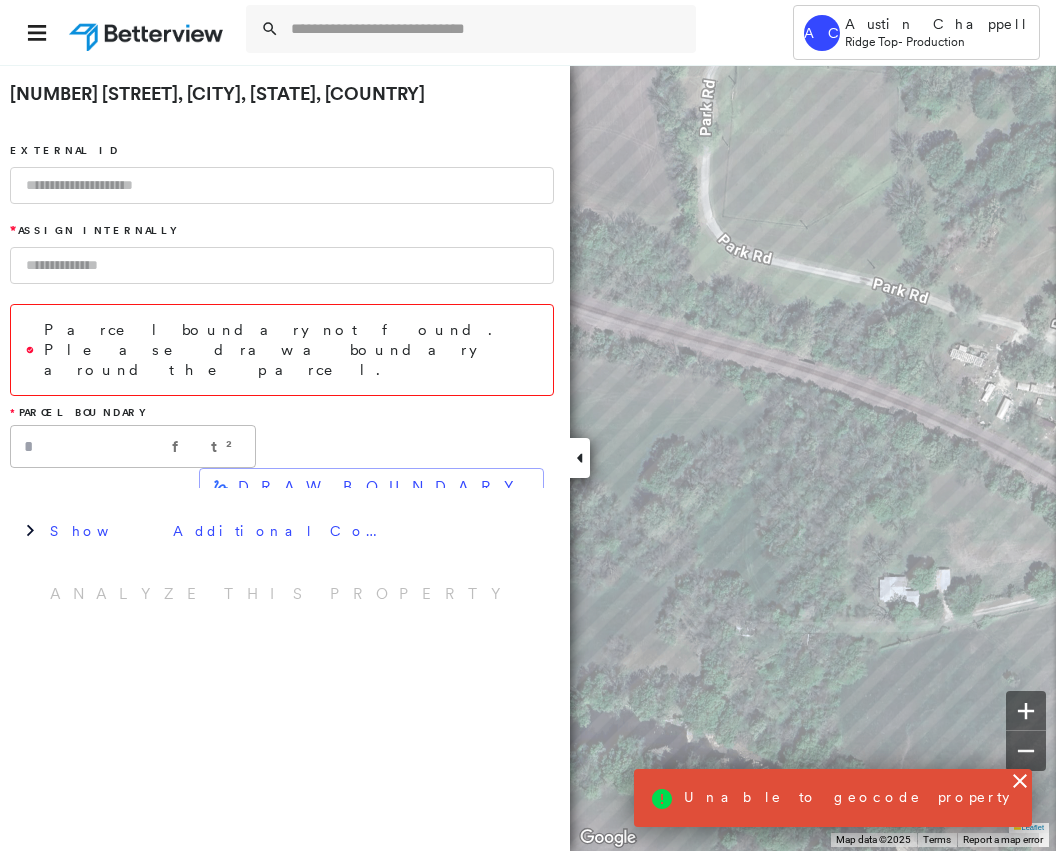 click on "Tower AC [CITY] [LAST] Ridge Top  -   Production [NUMBER] [STREET], [CITY], [STATE], [COUNTRY] External ID   * Assign Internally   Parcel boundary not found. Please draw a boundary around the parcel. * Parcel Boundary * ft² ​ DRAW BOUNDARY Show Additional Company Data Analyze This Property  Leaflet Keyboard shortcuts Map Data Map data ©[YEAR] Map data ©[YEAR] [NUMBER] m  Click to toggle between metric and imperial units Terms Report a map error To navigate, press the arrow keys. Keyboard shortcuts Map Data Map data ©[YEAR] Imagery ©[YEAR] Airbus, Maxar Technologies Map data ©[YEAR] Imagery ©[YEAR] Airbus, Maxar Technologies [NUMBER] m  Click to toggle between metric and imperial units Terms Report a map error To navigate, press the arrow keys. Unable to geocode property" at bounding box center (528, 425) 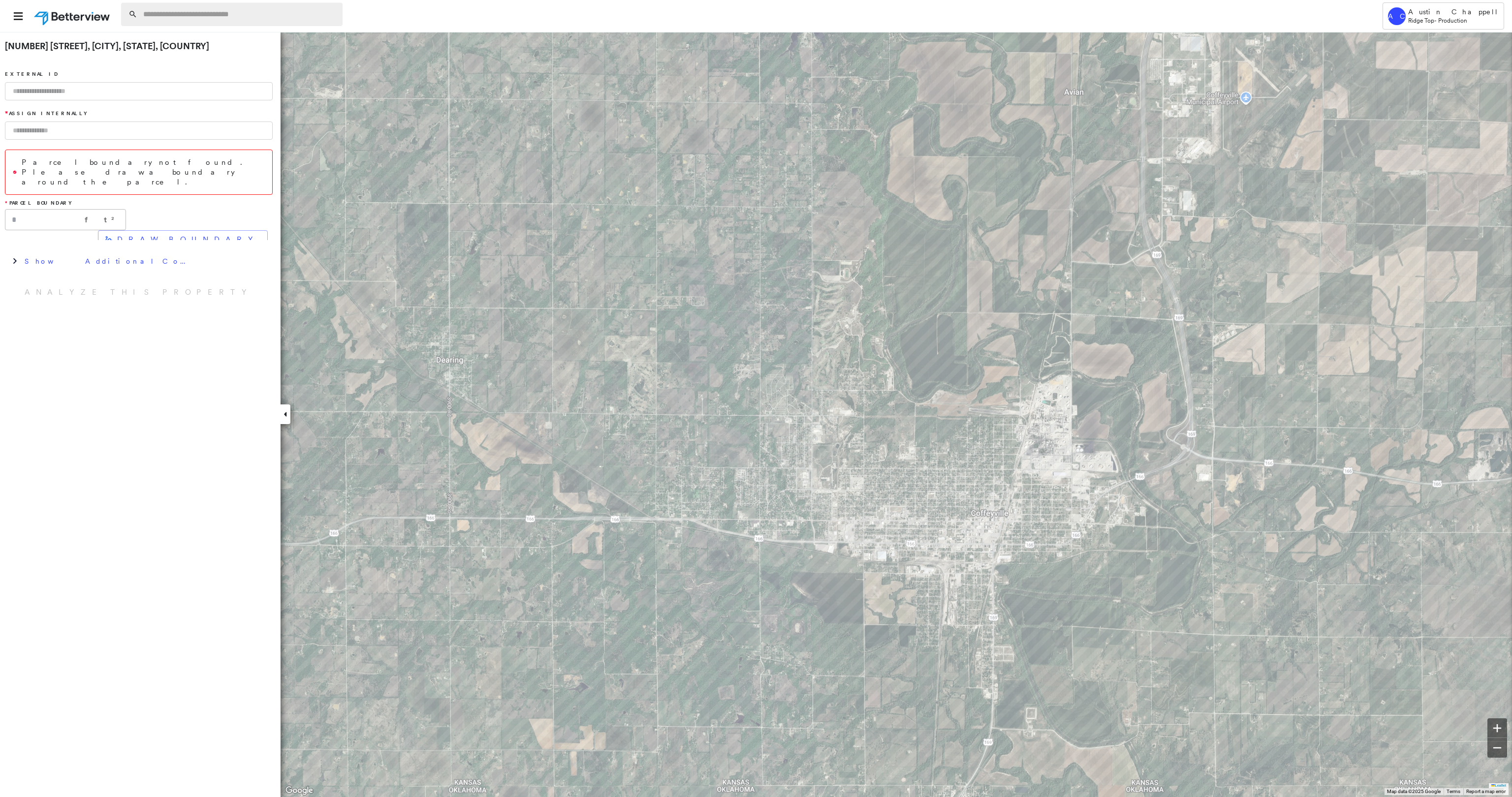 click at bounding box center [240, 14] 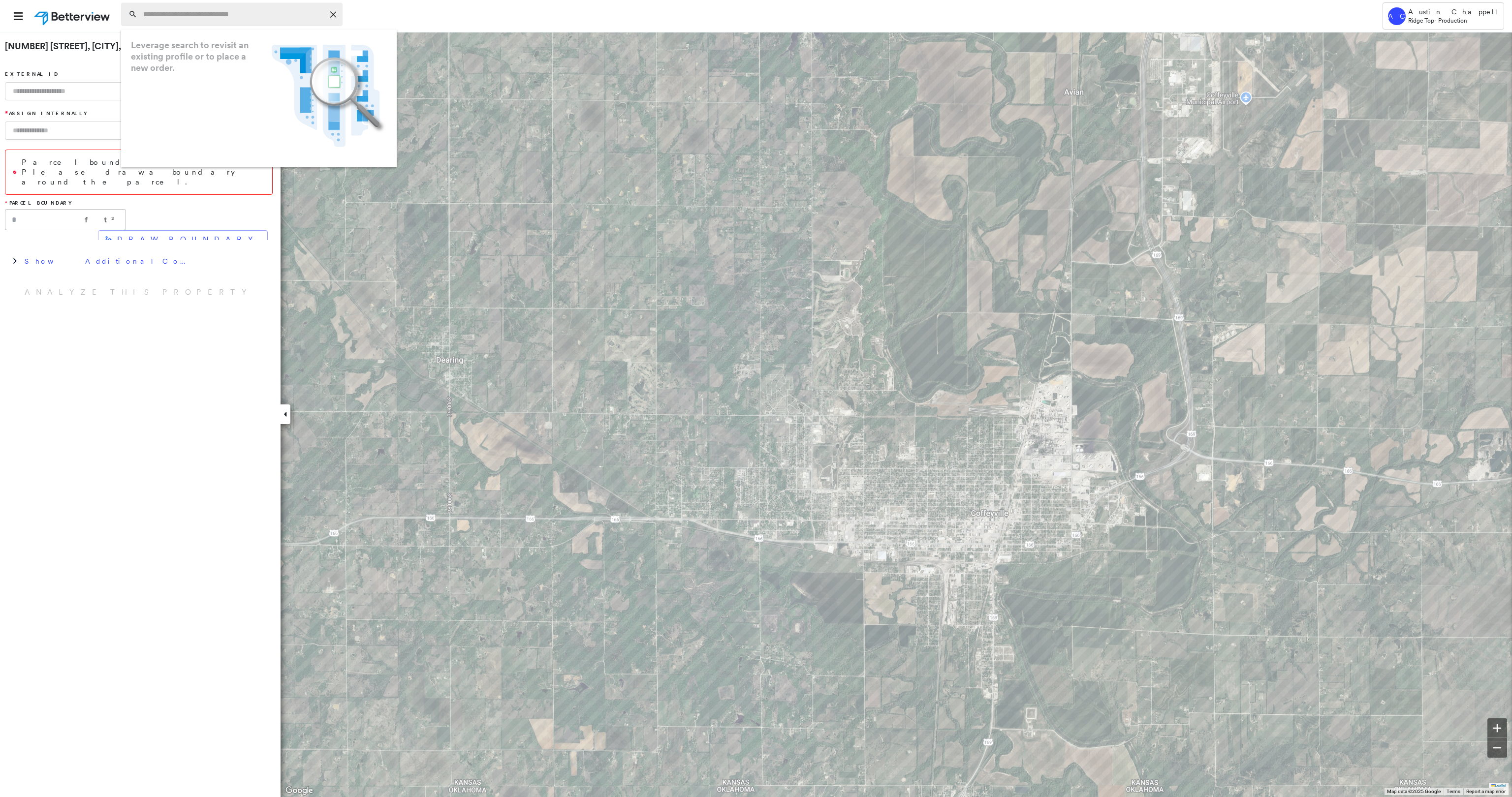 paste on "**********" 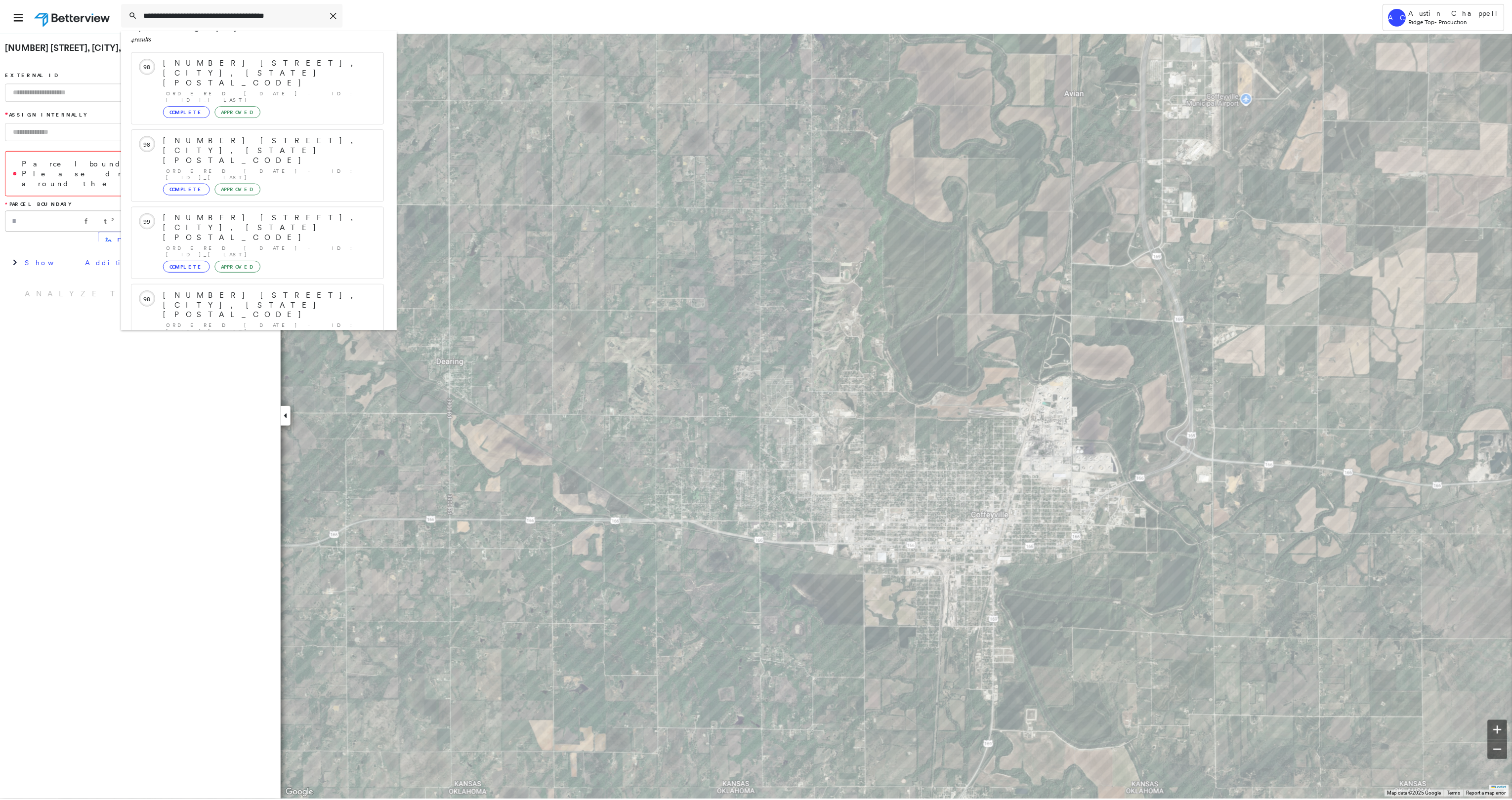scroll, scrollTop: 26, scrollLeft: 0, axis: vertical 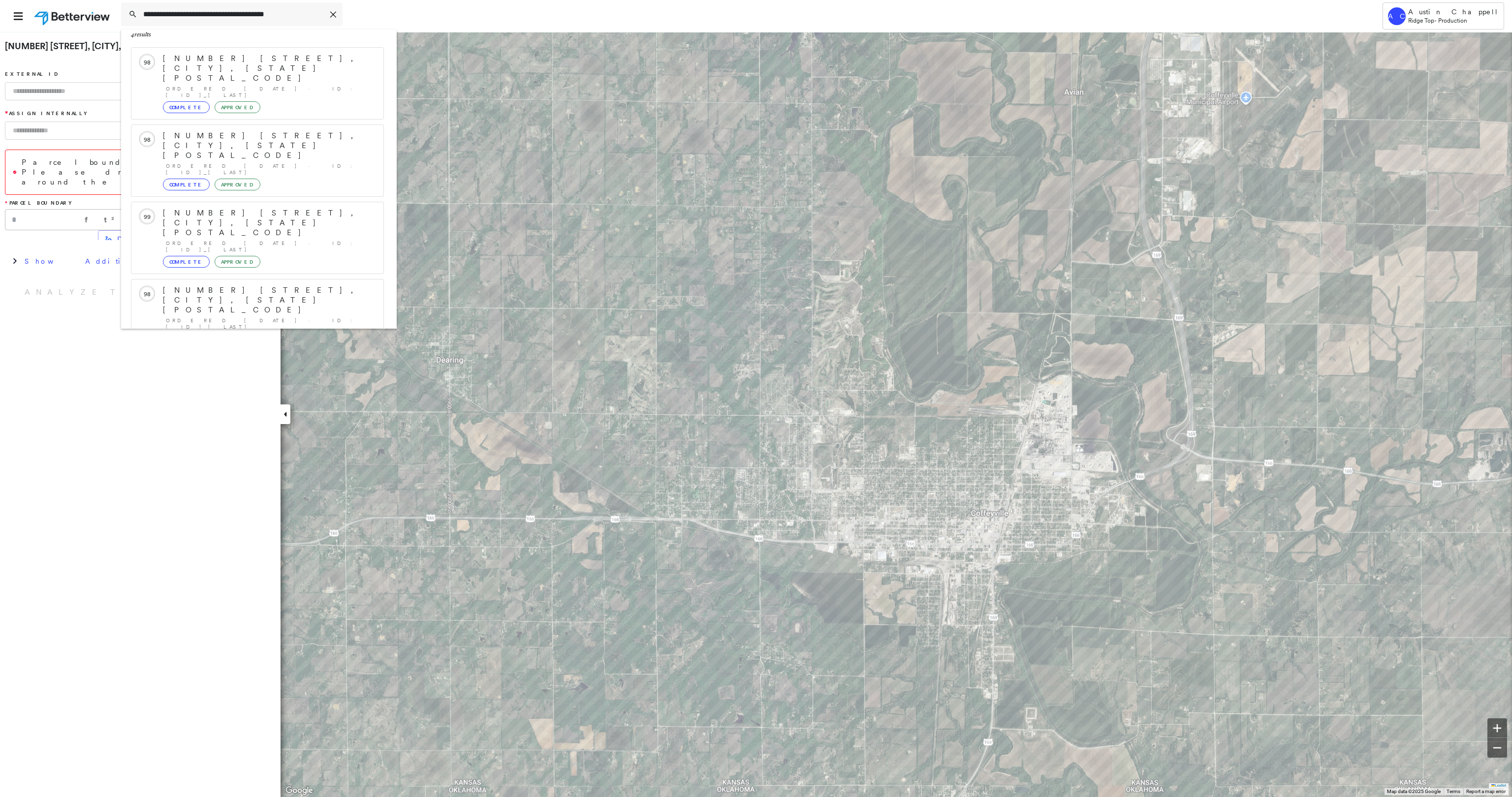 type on "**********" 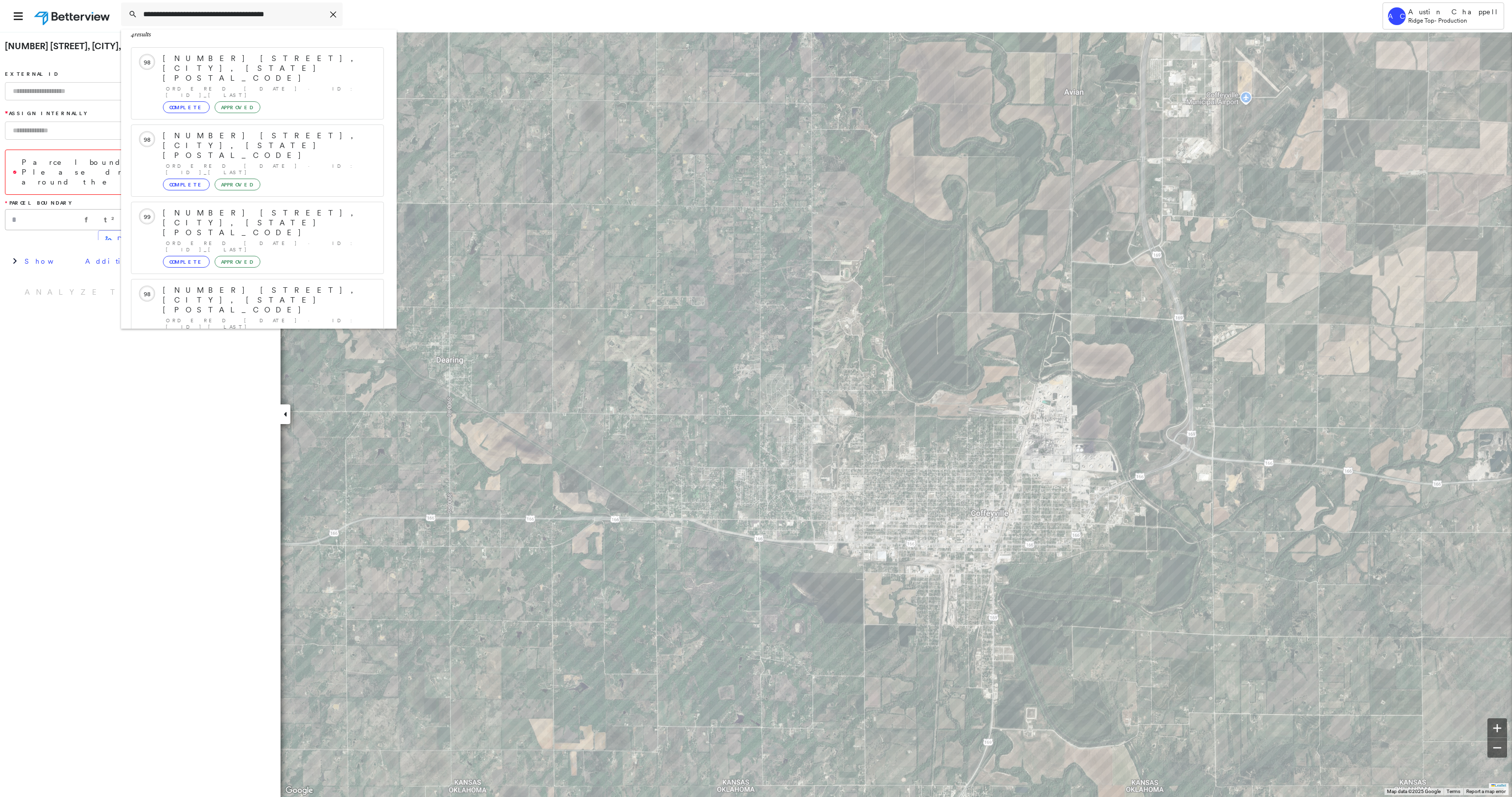 click on "[NUMBER] [STREET], [CITY], [STATE], [COUNTRY] Group Created with Sketch." at bounding box center (257, 418) 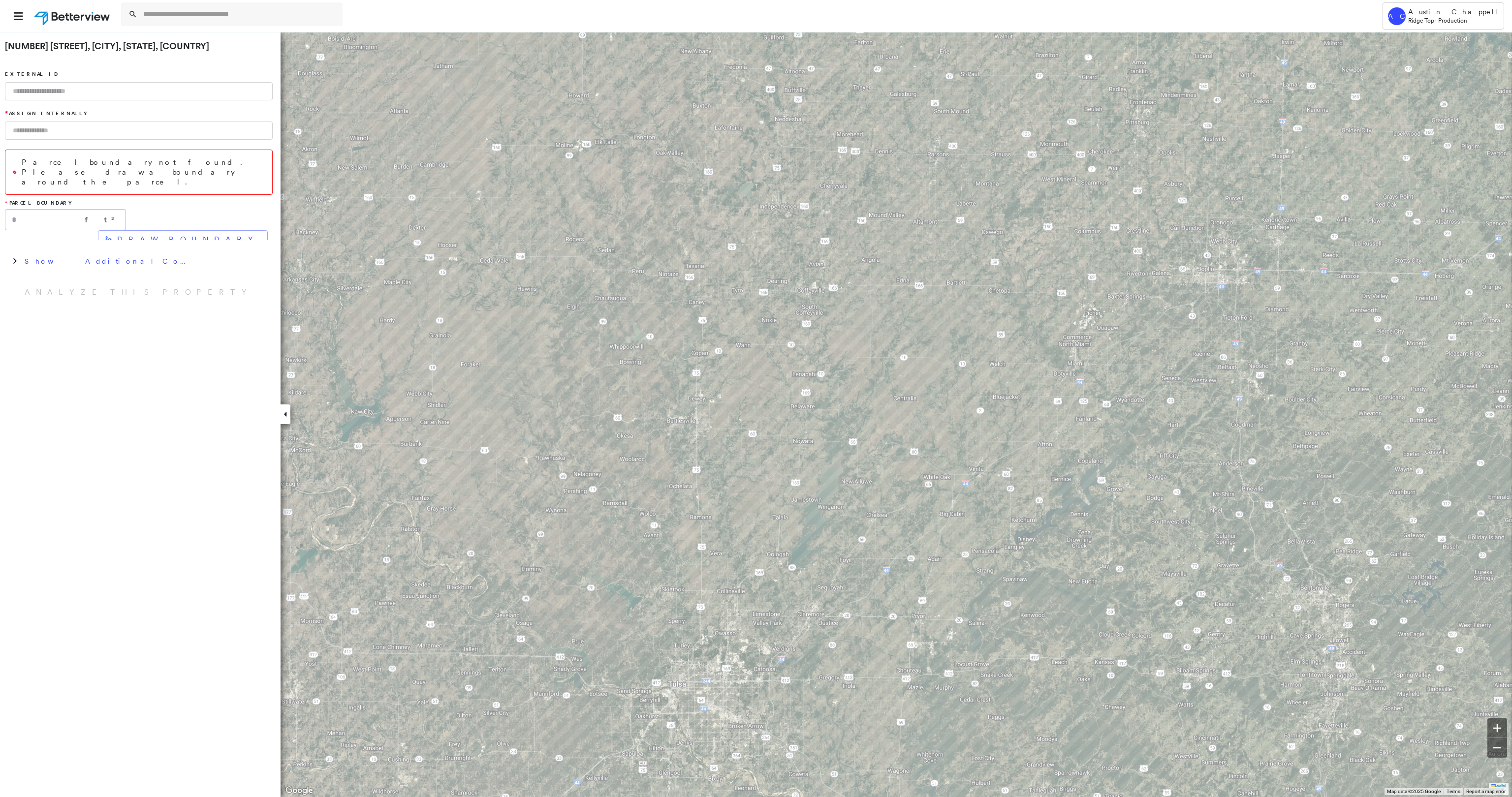 click at bounding box center (73, 16) 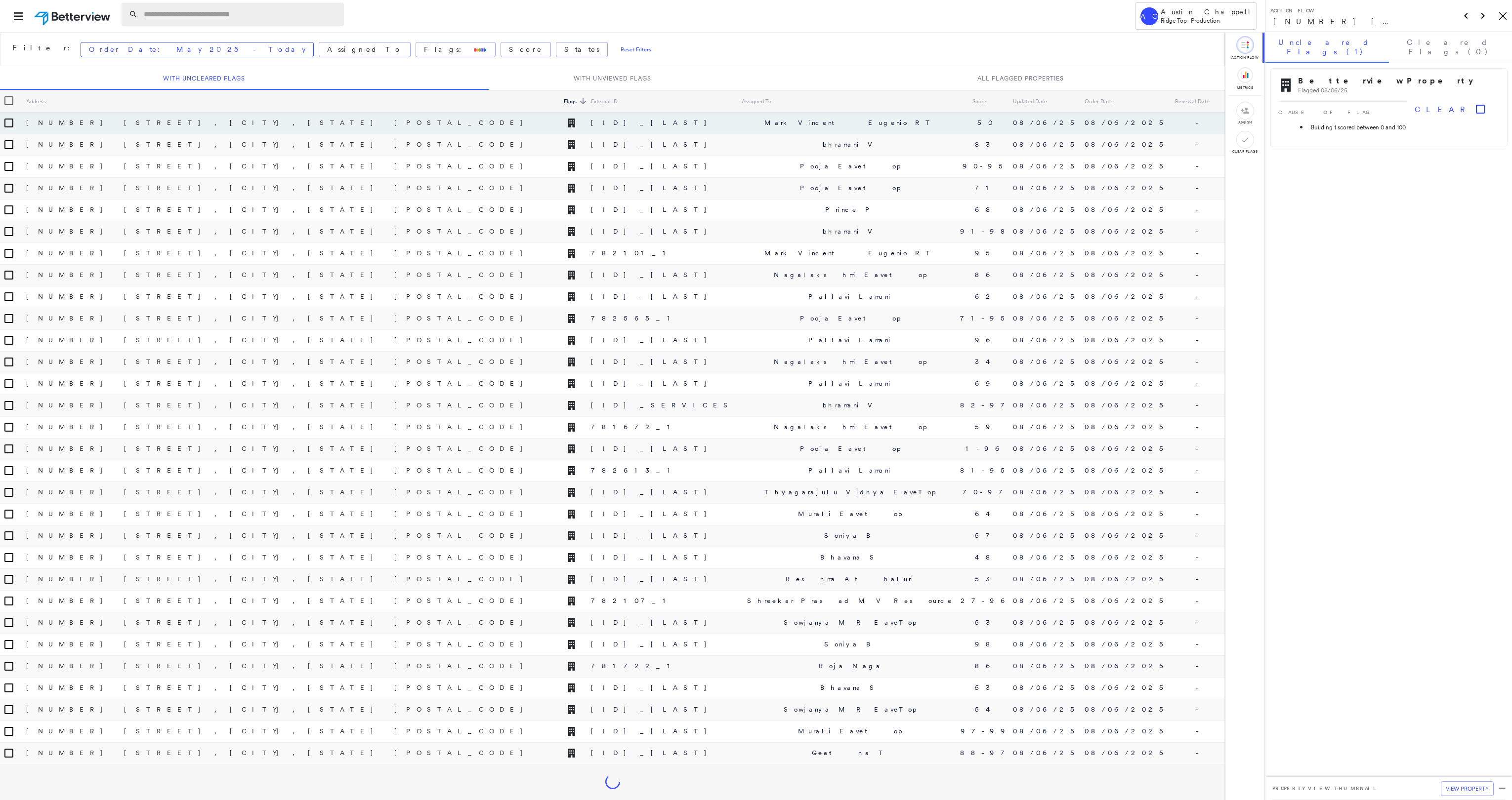 click at bounding box center [241, 14] 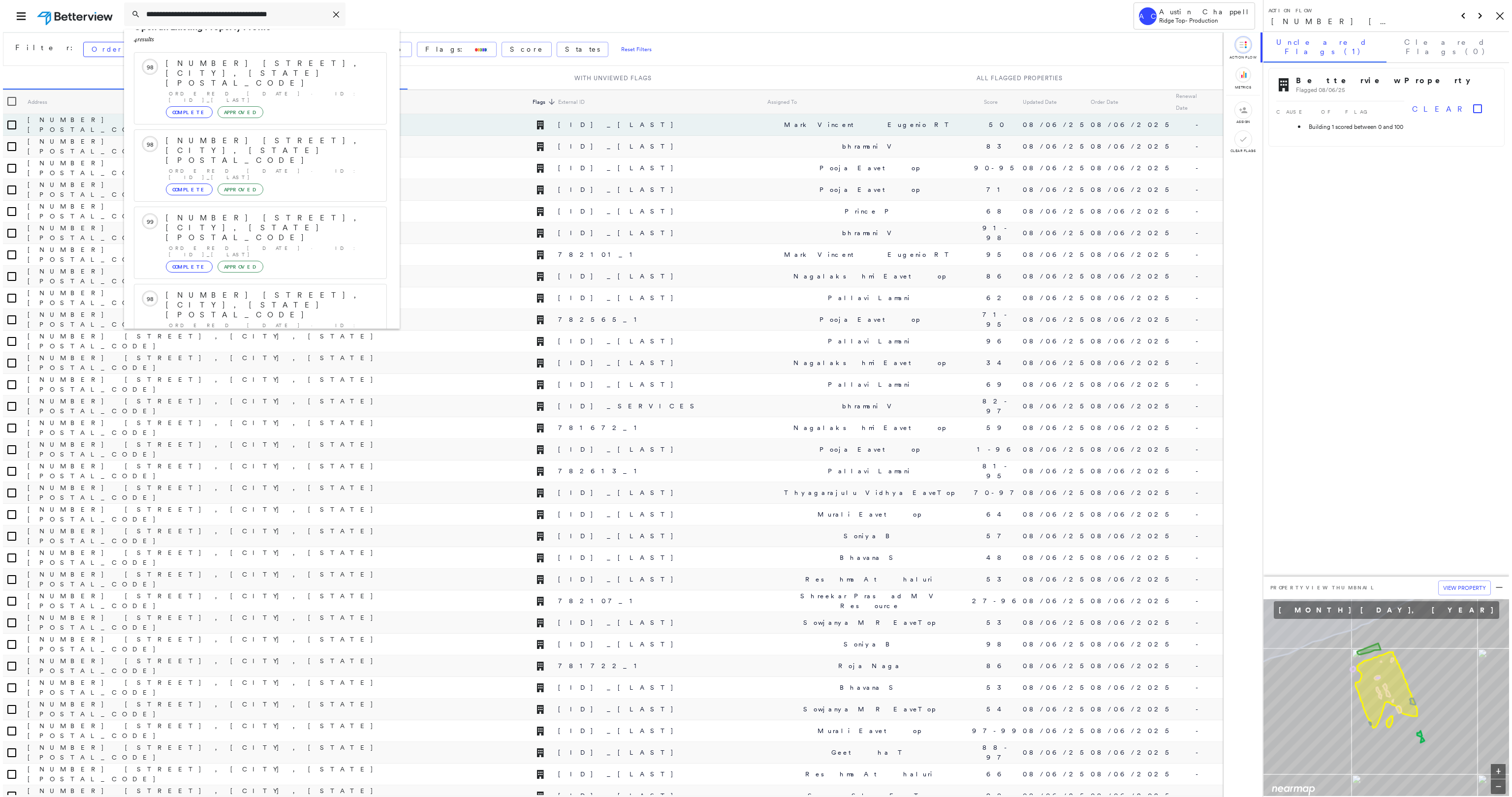 scroll, scrollTop: 26, scrollLeft: 0, axis: vertical 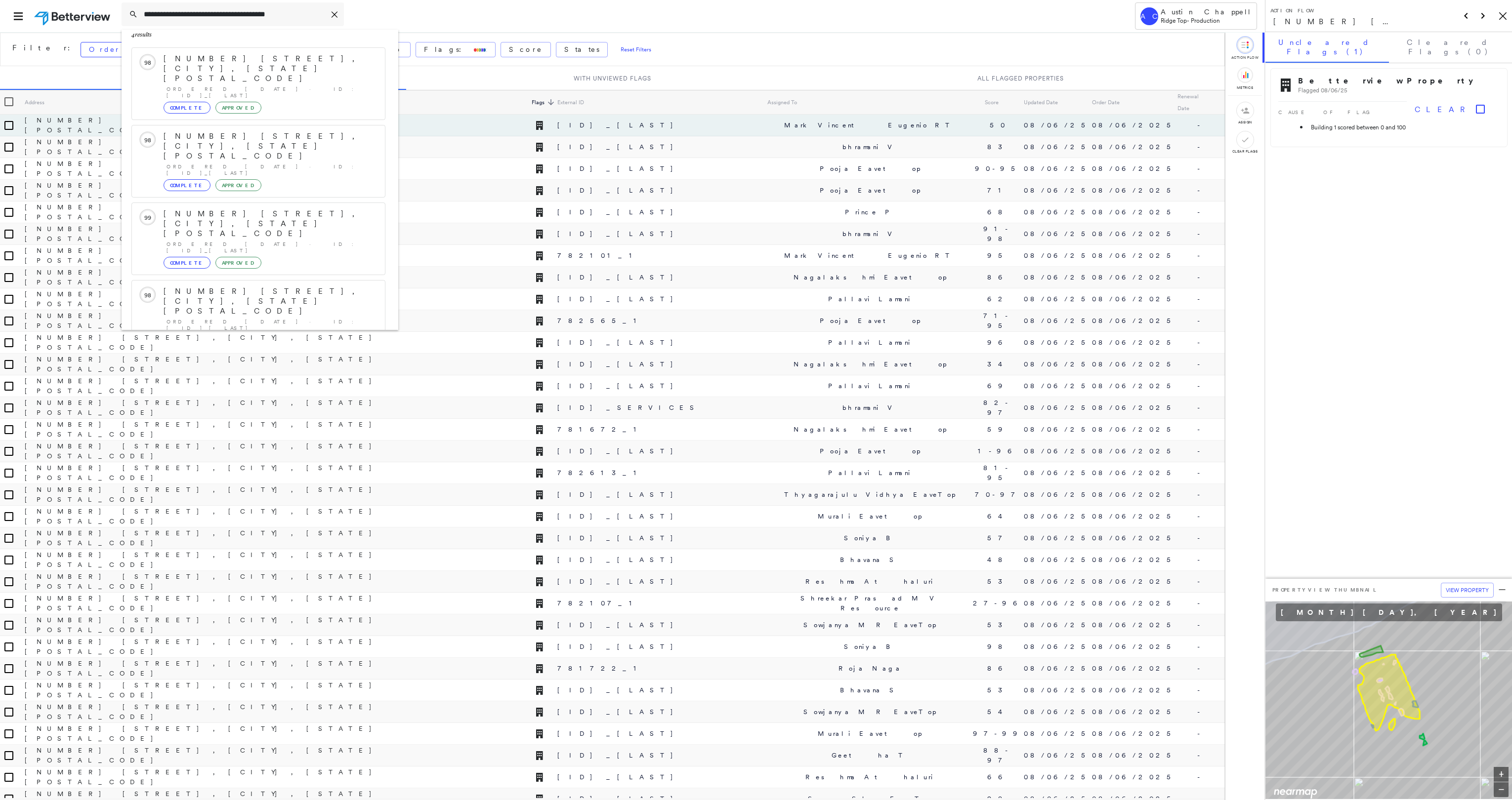 type on "**********" 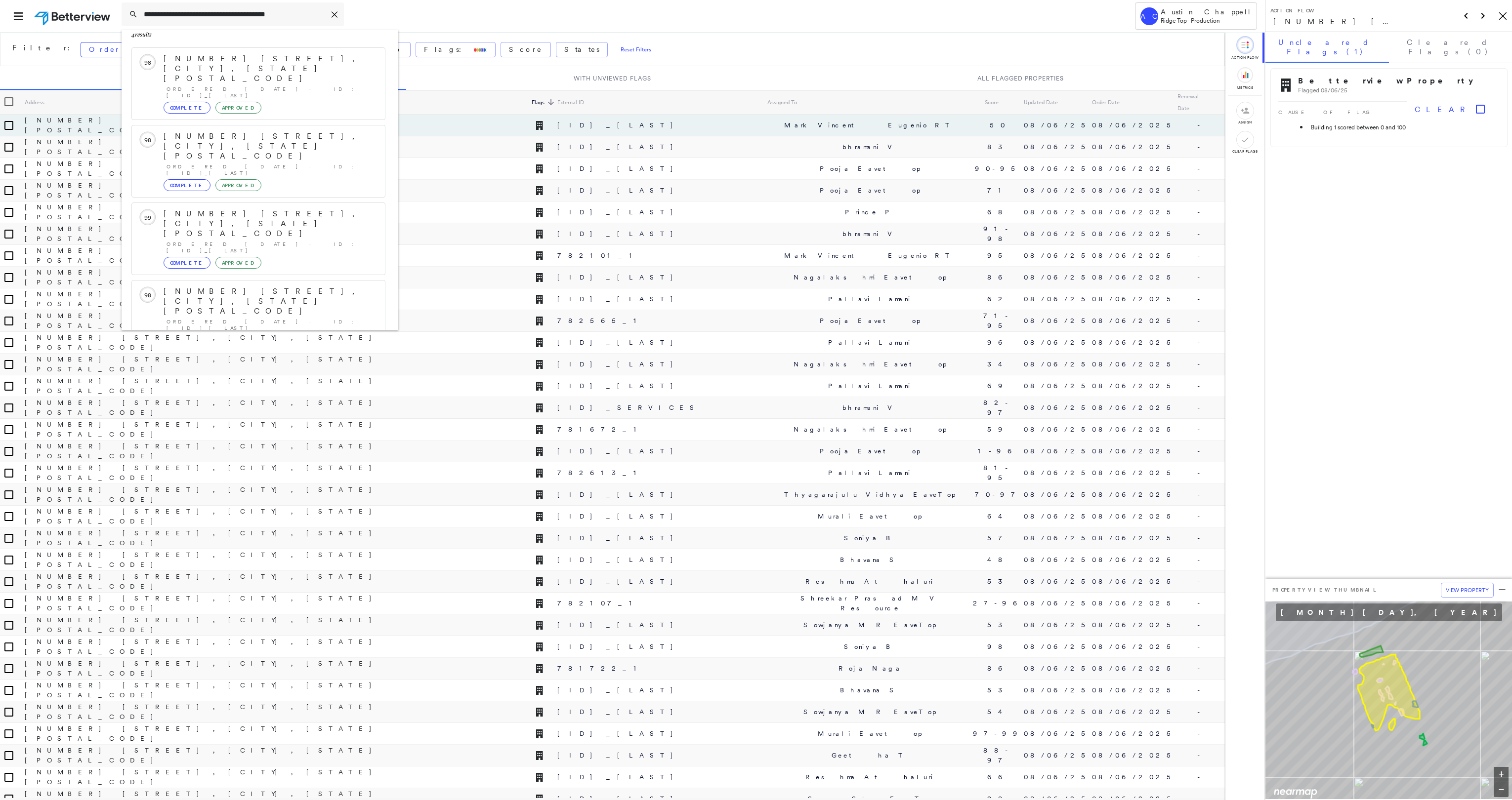 click on "[NUMBER] [STREET], [CITY], [STATE], [COUNTRY]" at bounding box center (248, 420) 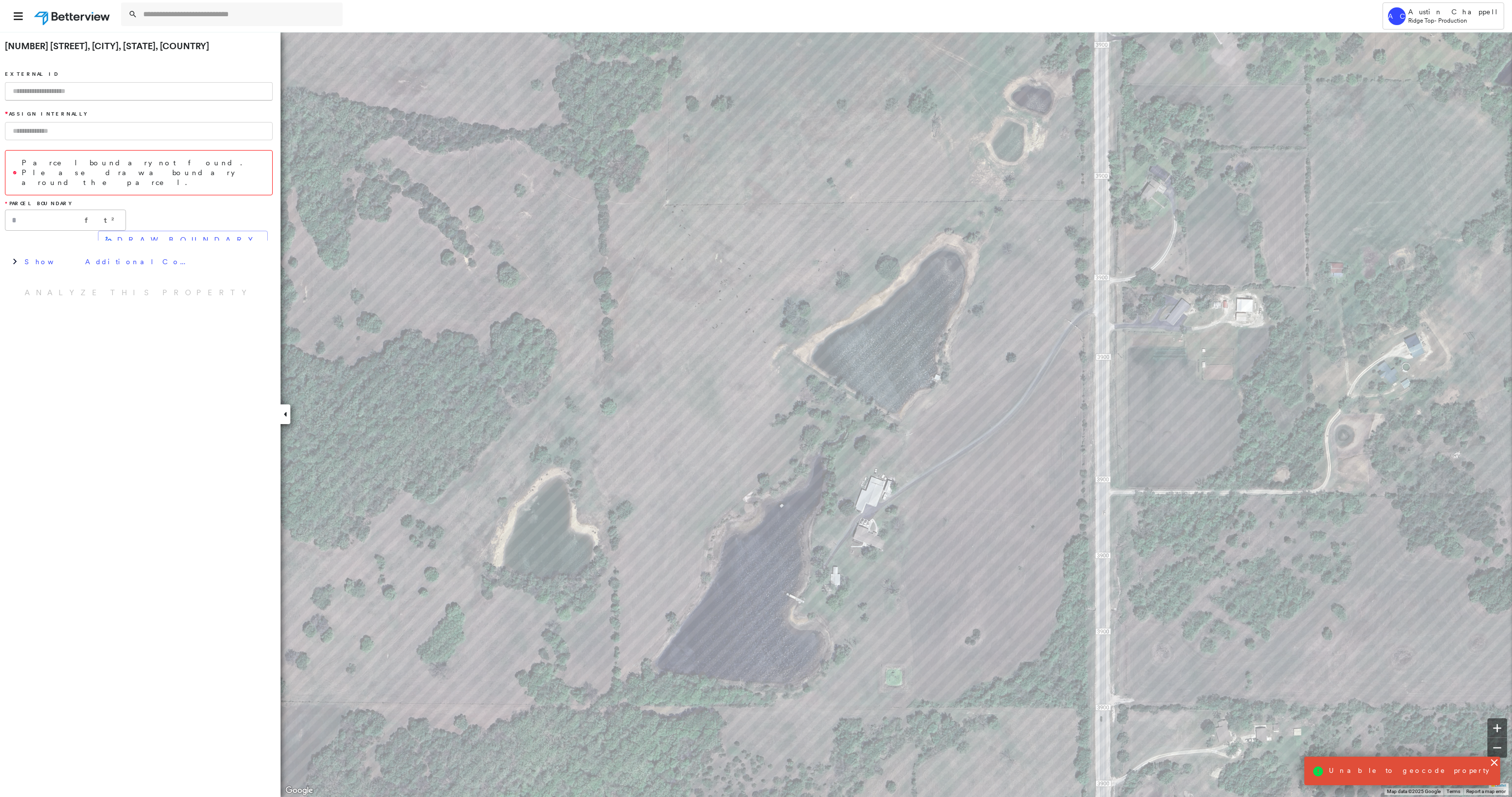click on "[NUMBER] [STREET], [CITY], [STATE], [COUNTRY]" at bounding box center [107, 46] 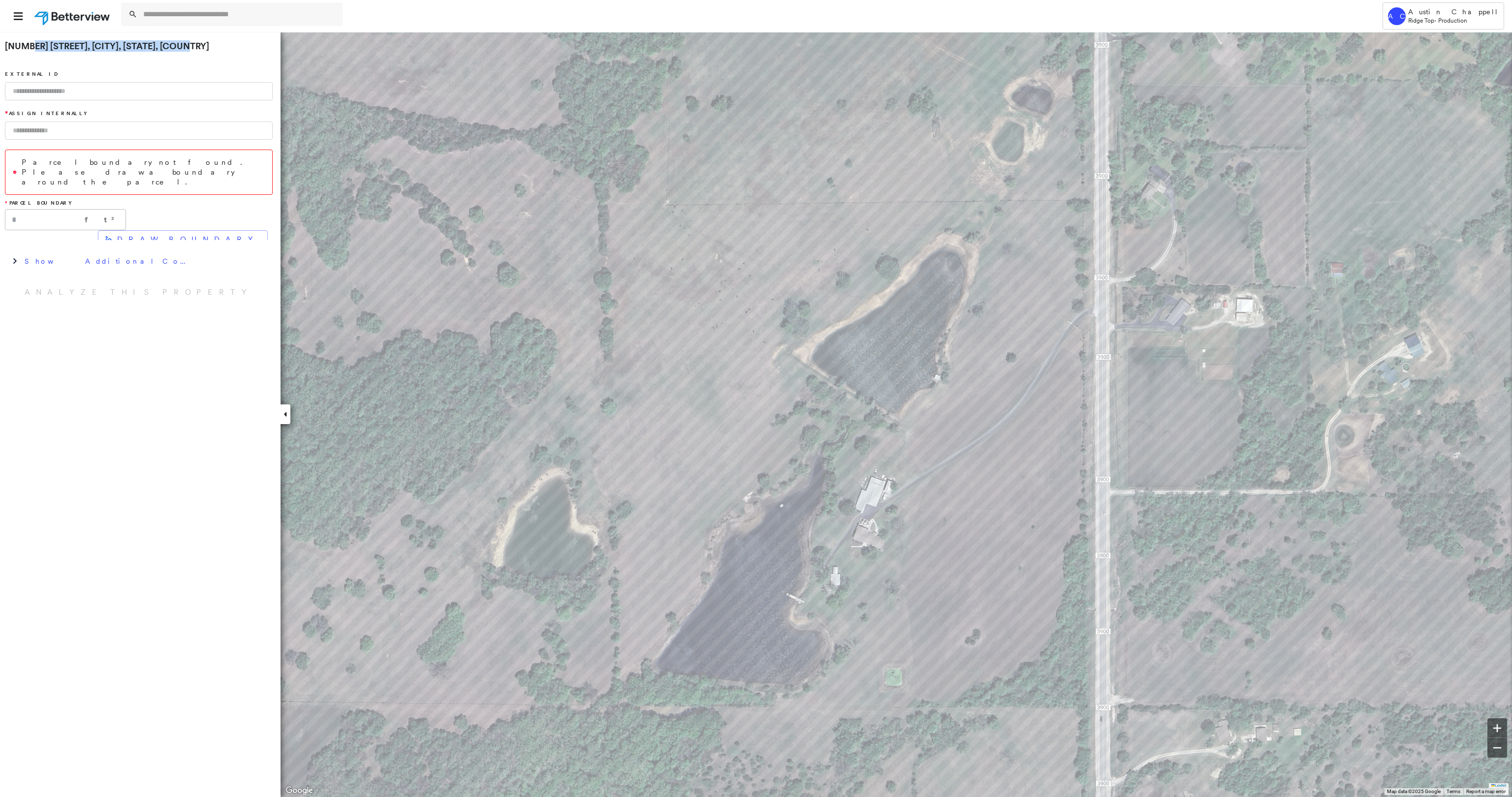 drag, startPoint x: 26, startPoint y: 47, endPoint x: 180, endPoint y: 46, distance: 154.00325 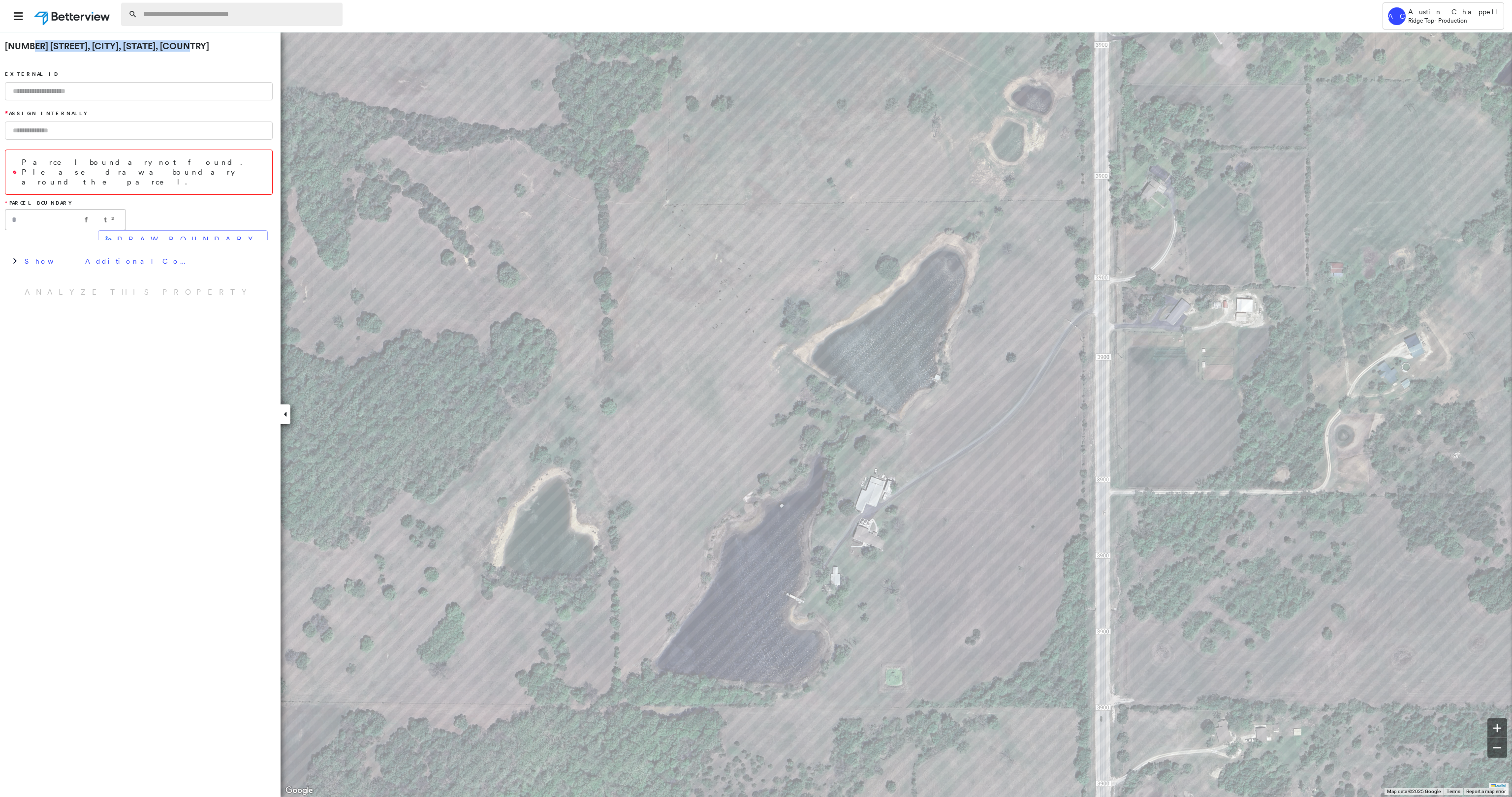 copy on "[STREET], [CITY], [STATE]" 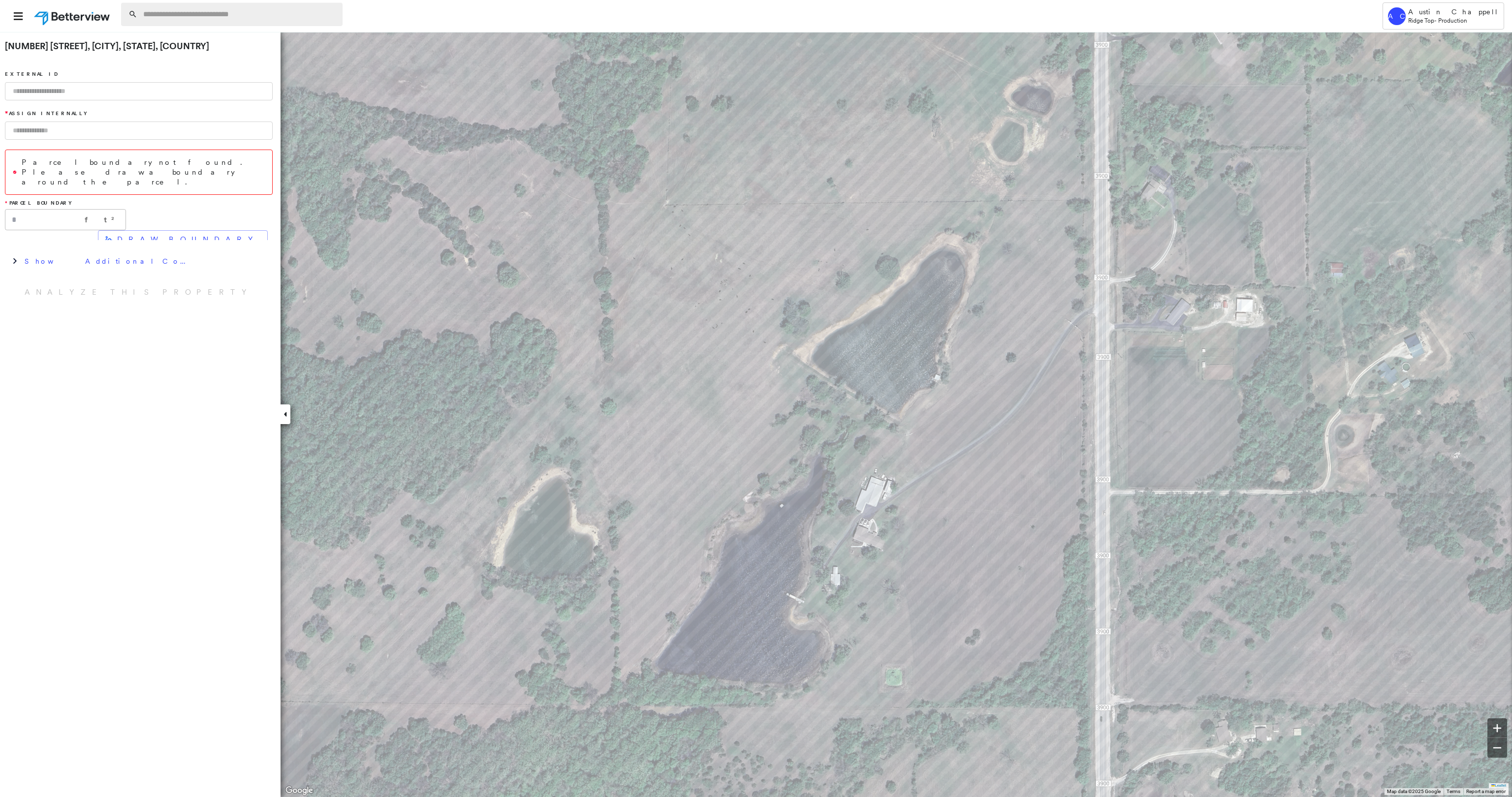 click at bounding box center (240, 14) 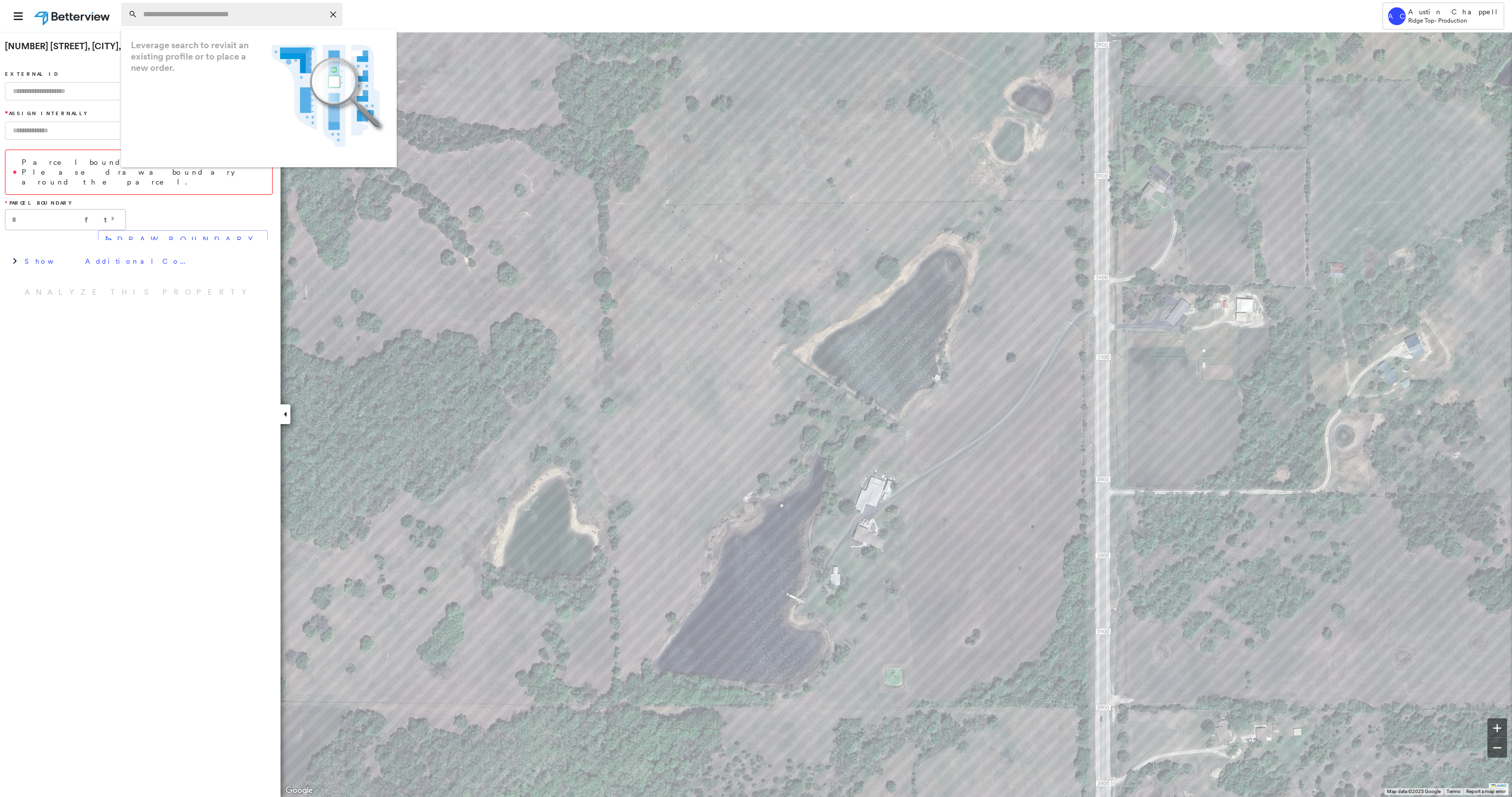 paste on "**********" 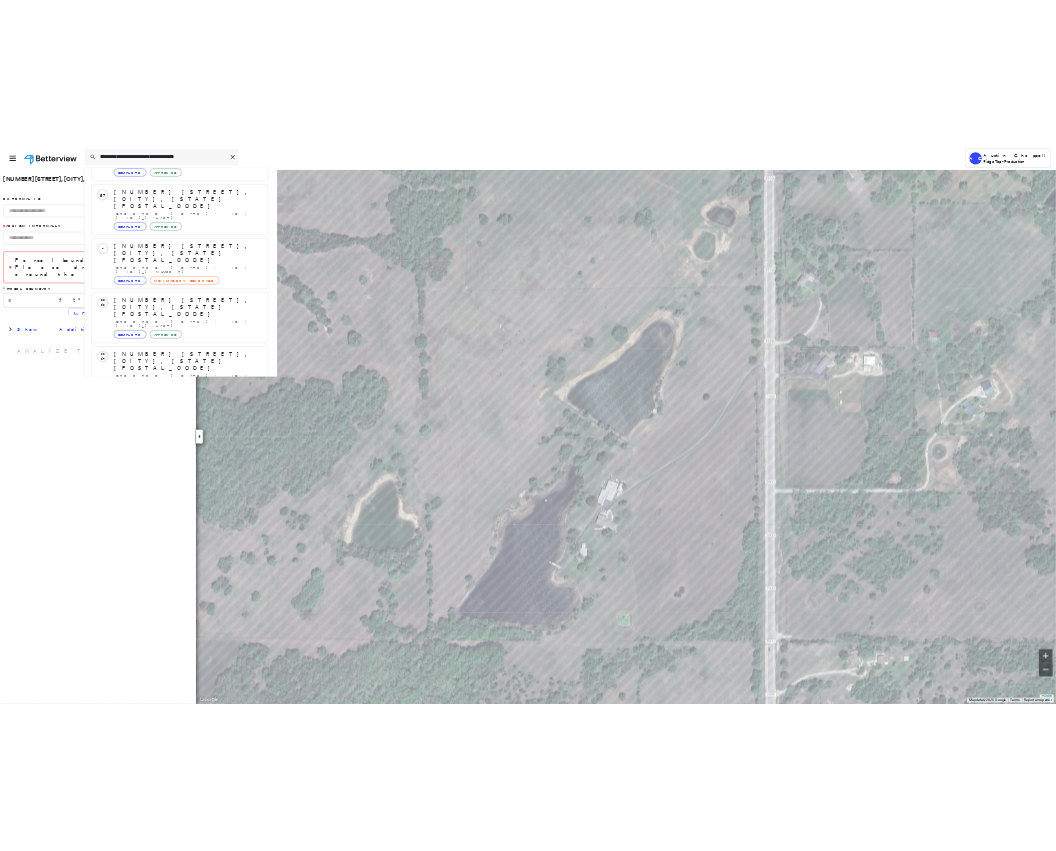 scroll, scrollTop: 208, scrollLeft: 0, axis: vertical 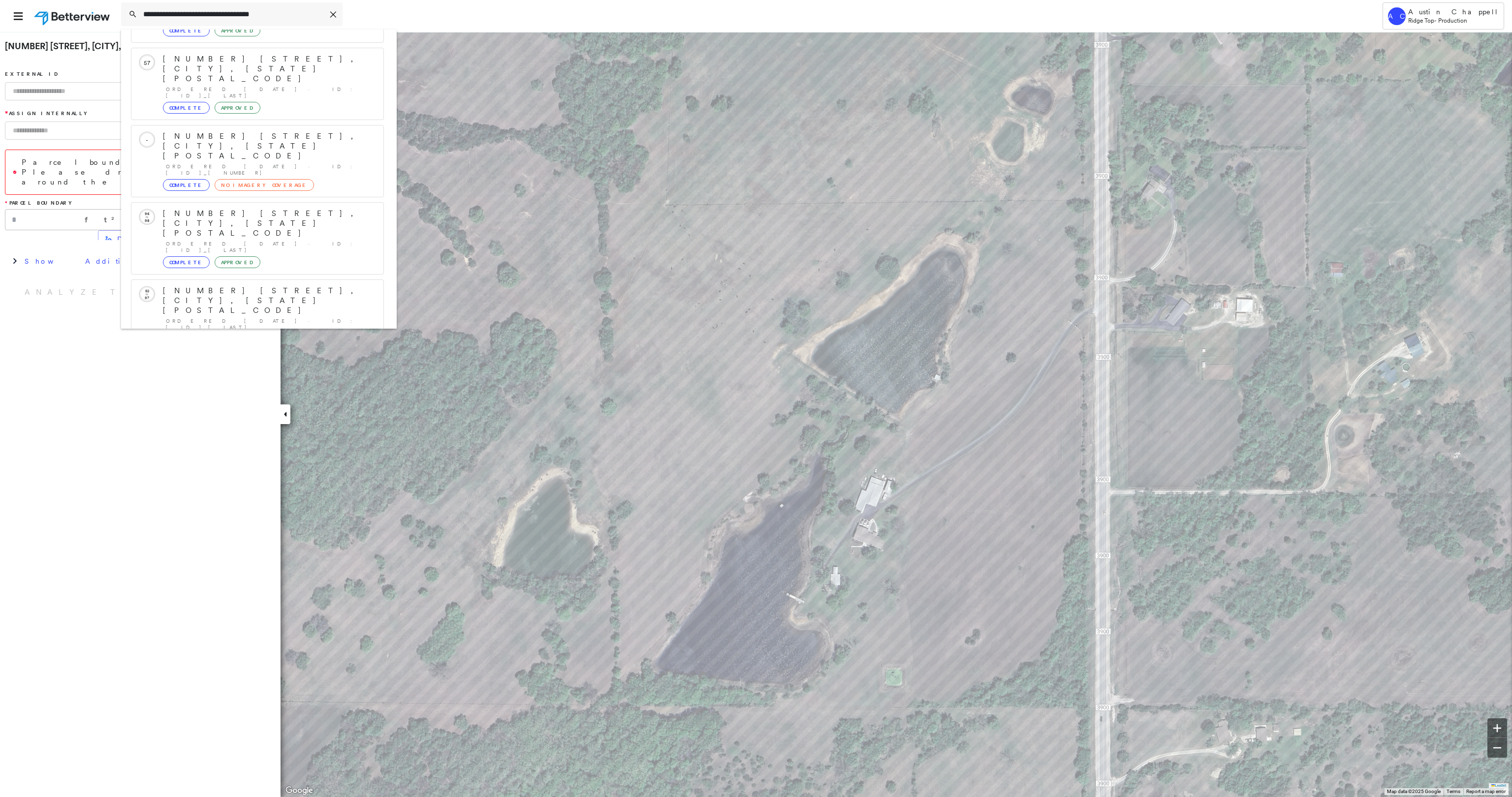type on "**********" 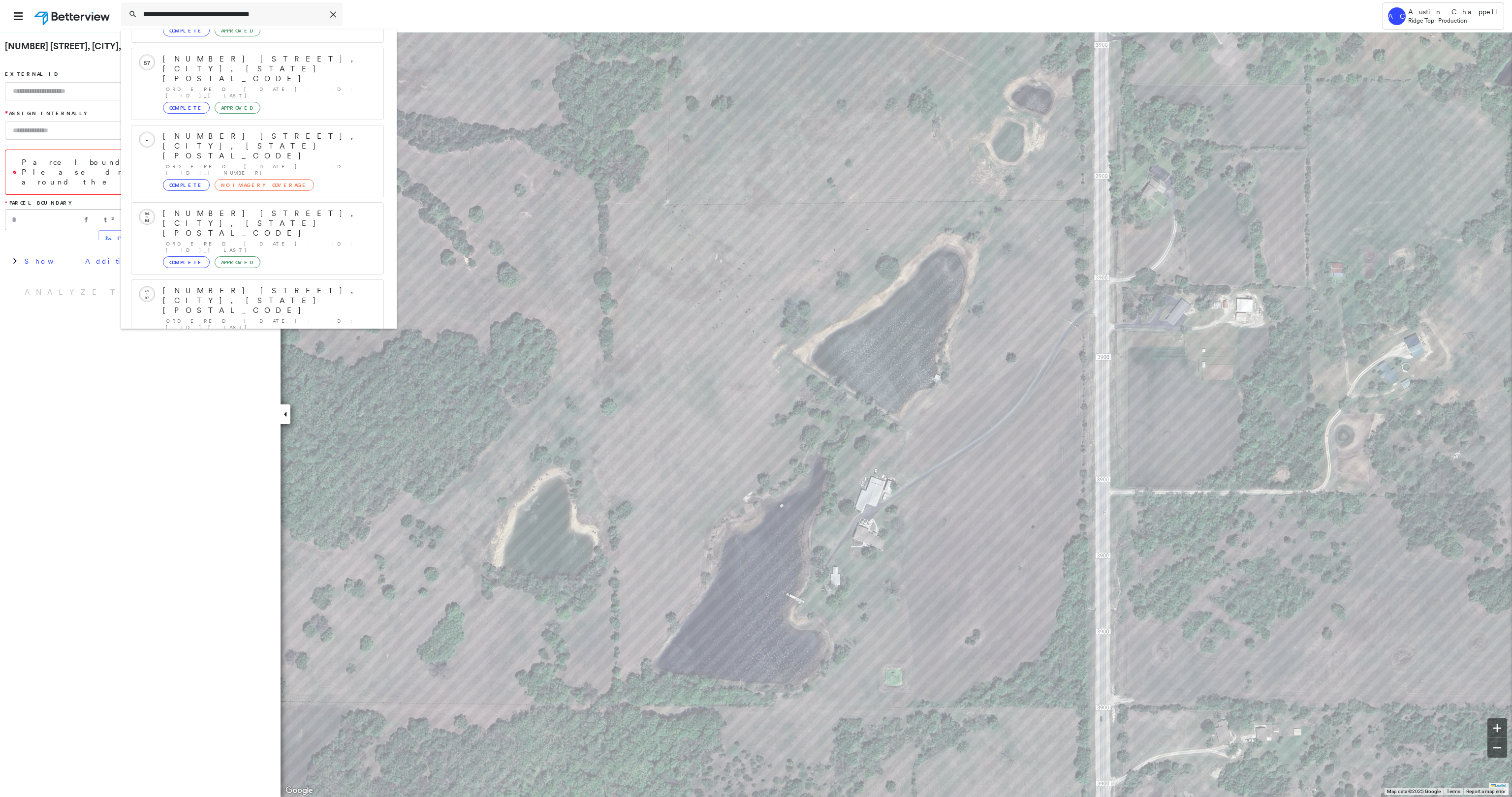 click on "[STREET], [CITY], [STATE], [COUNTRY]" at bounding box center (247, 441) 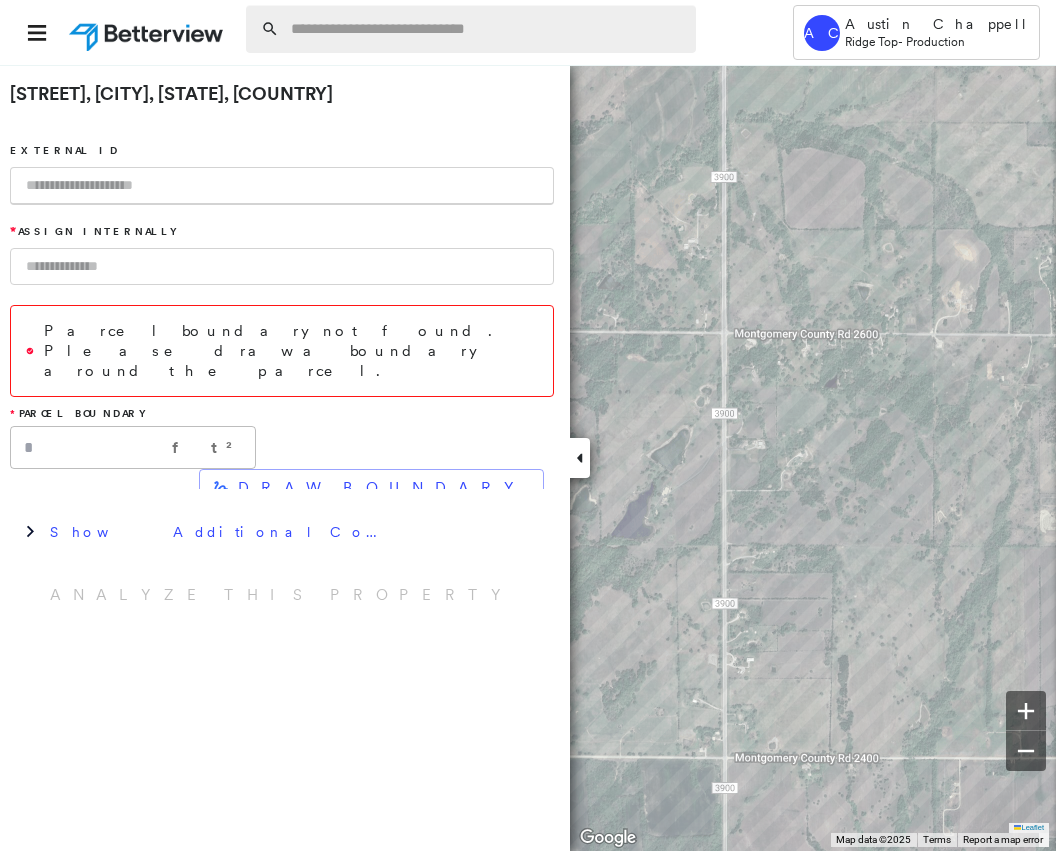 click at bounding box center [487, 29] 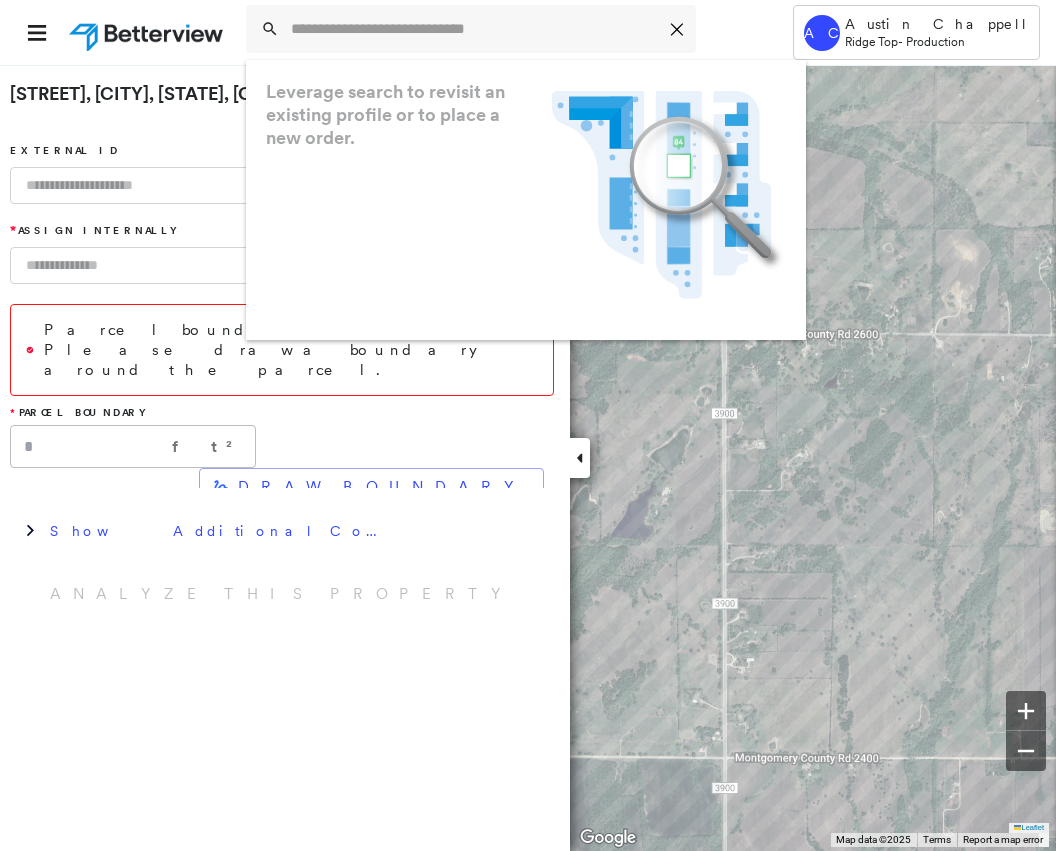 paste on "**********" 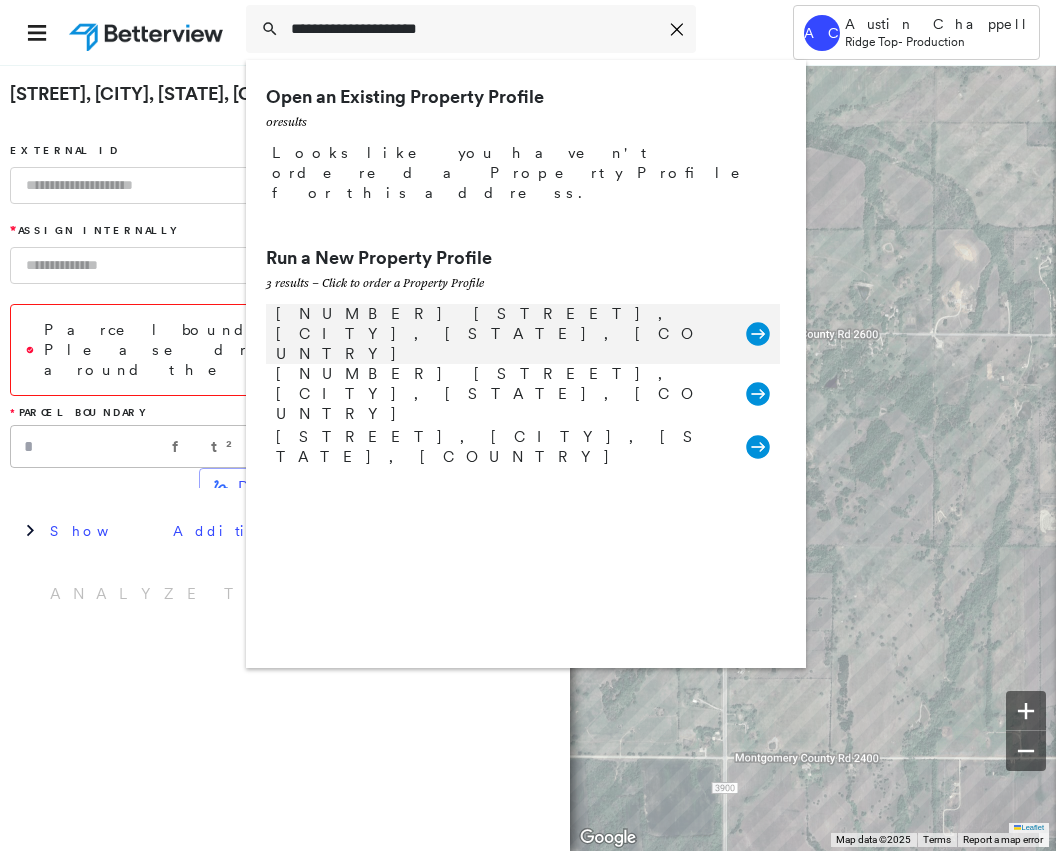 type on "**********" 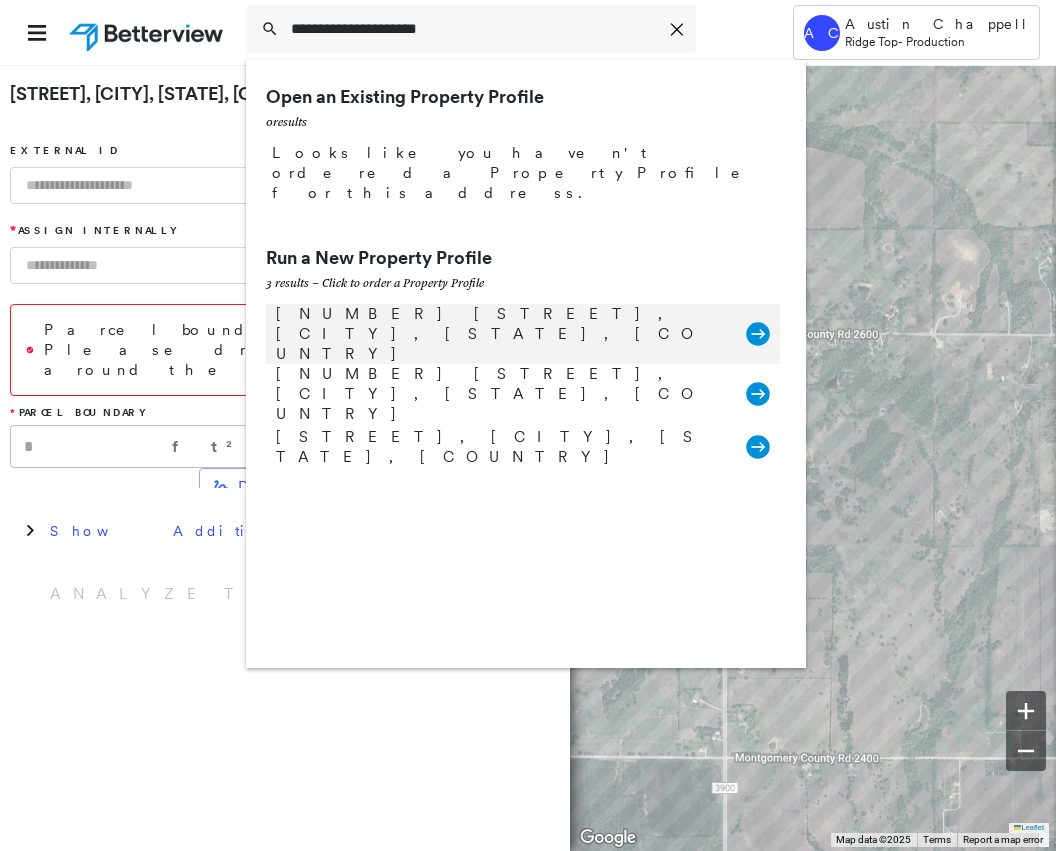 click on "[NUMBER] [STREET], [CITY], [STATE], [COUNTRY]" at bounding box center [501, 334] 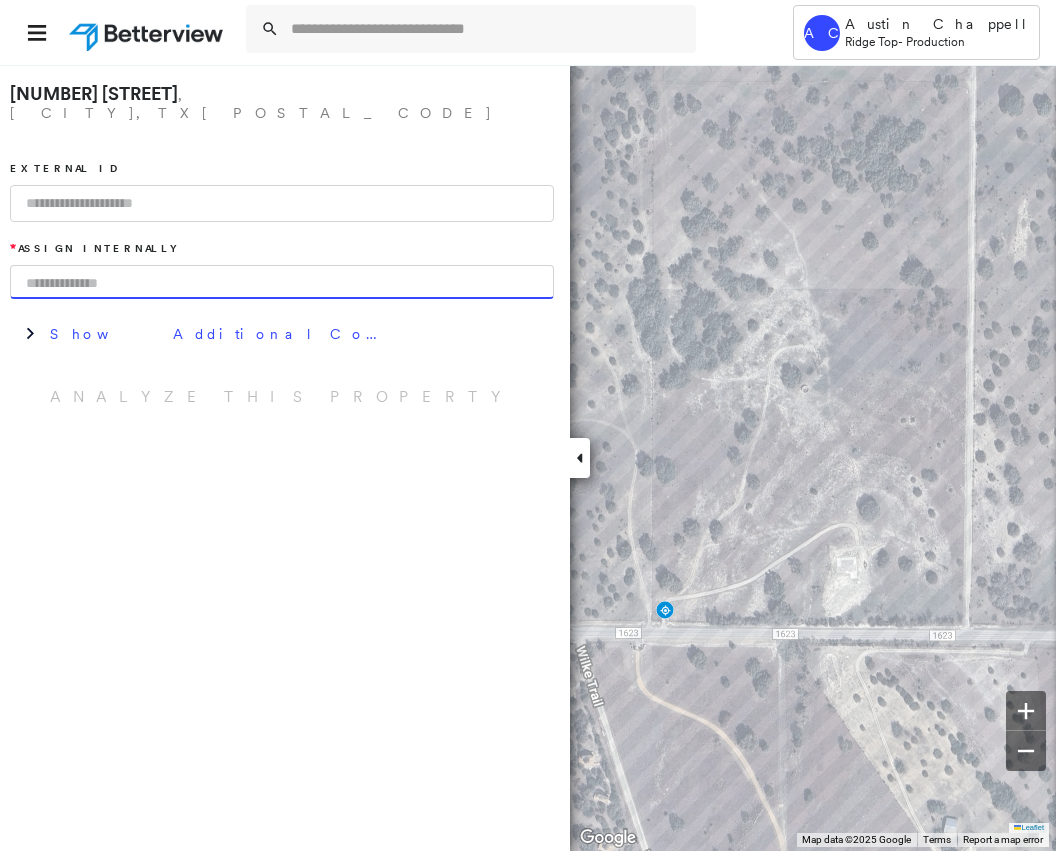 click at bounding box center [282, 282] 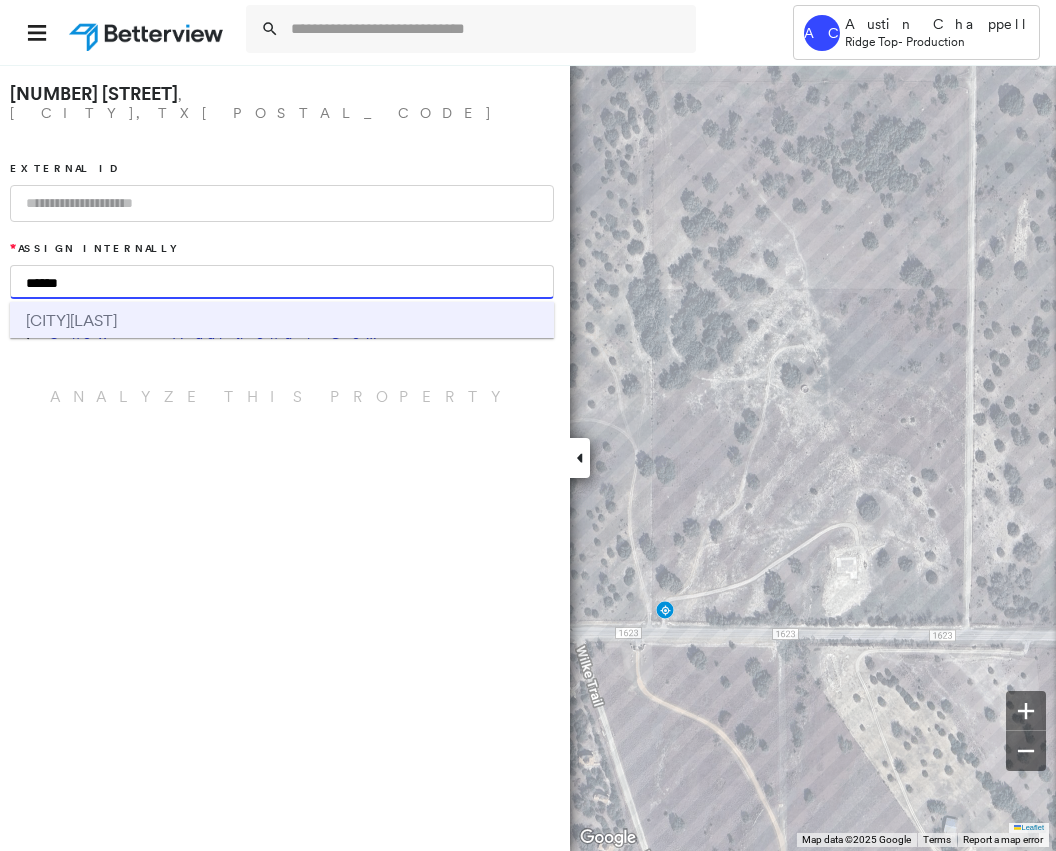 type on "******" 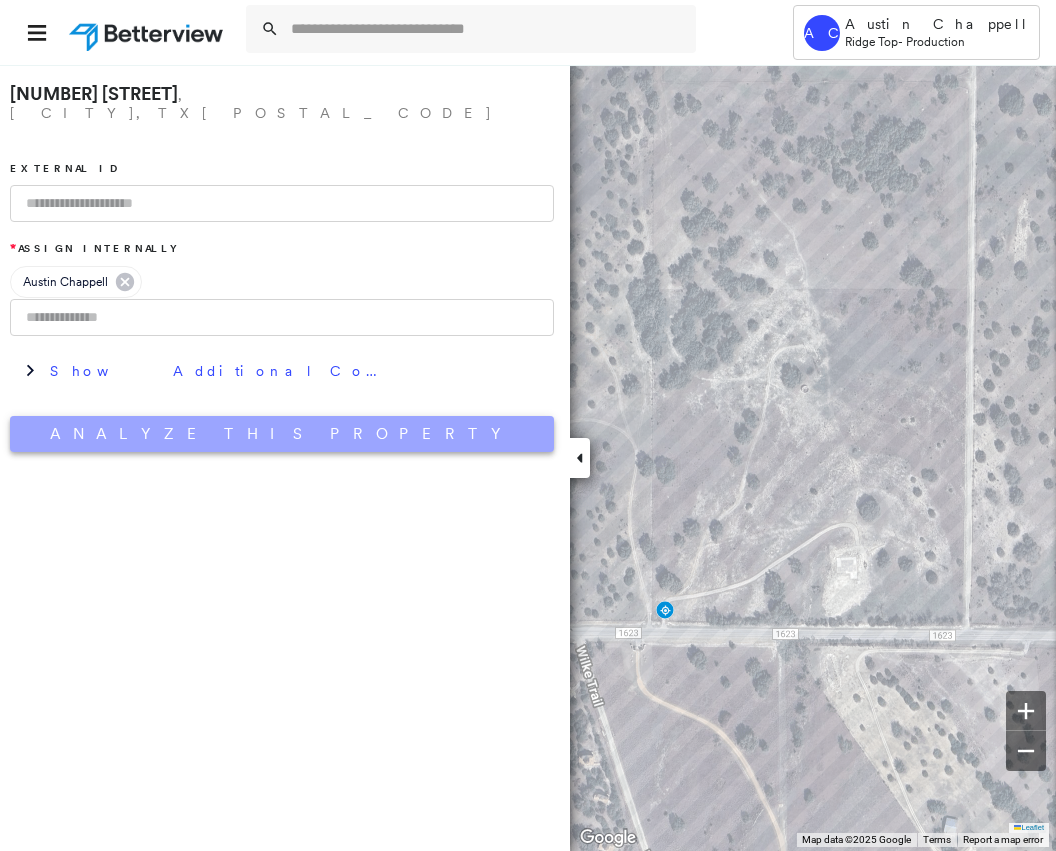 click on "Analyze This Property" at bounding box center (282, 434) 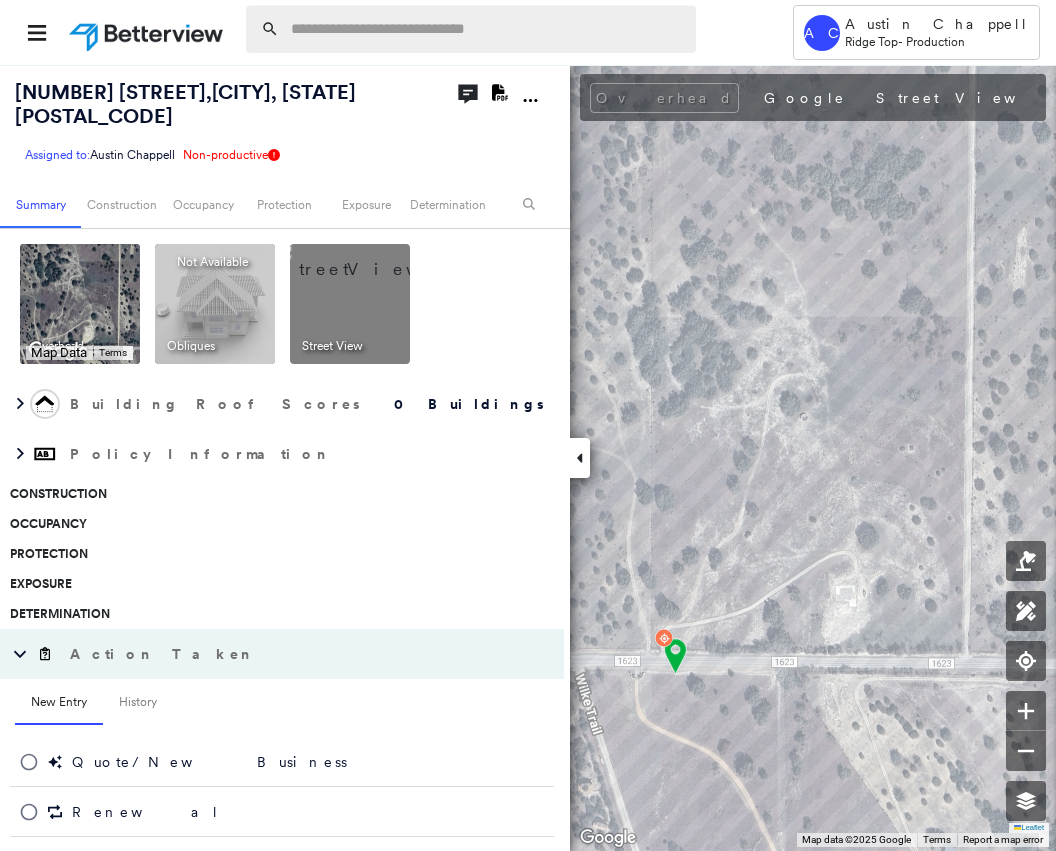 click at bounding box center (487, 29) 